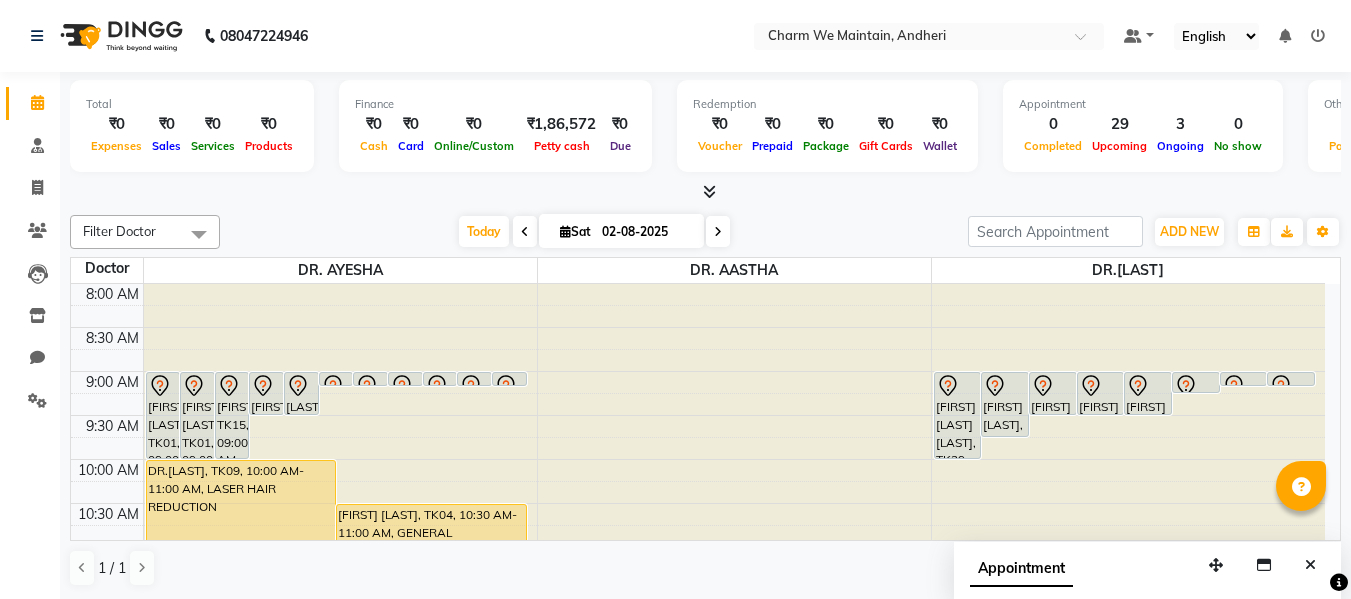 scroll, scrollTop: 0, scrollLeft: 0, axis: both 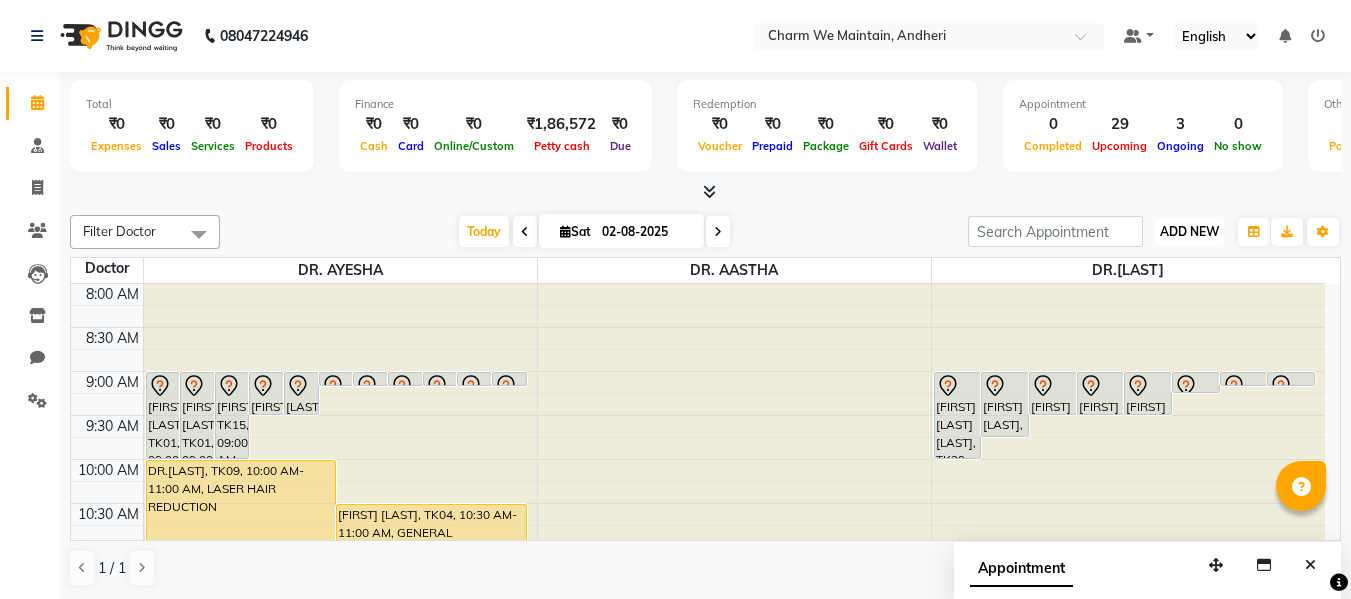 click on "ADD NEW" at bounding box center (1189, 231) 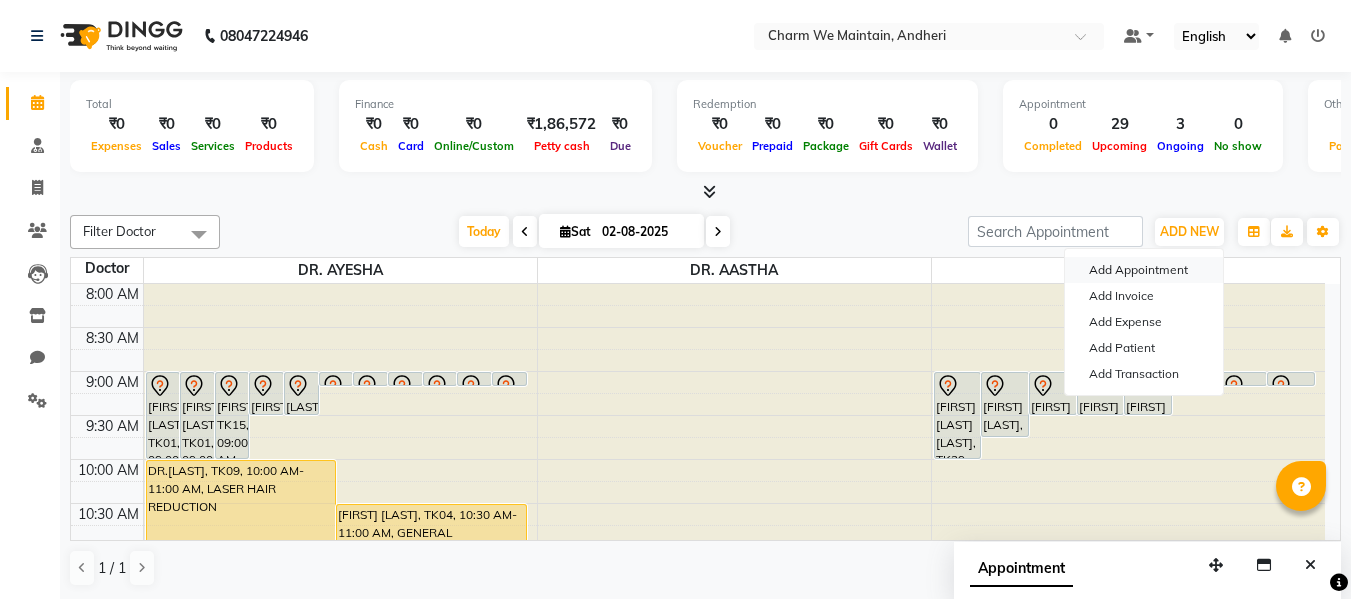 click on "Add Appointment" at bounding box center [1144, 270] 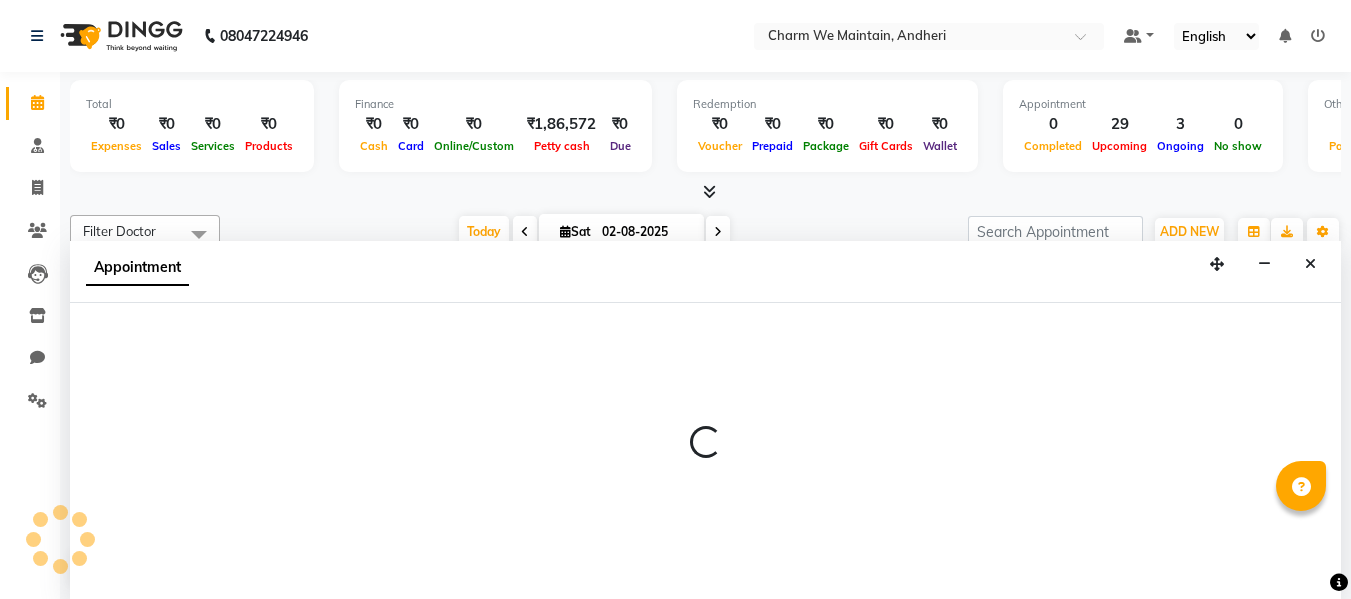 select on "540" 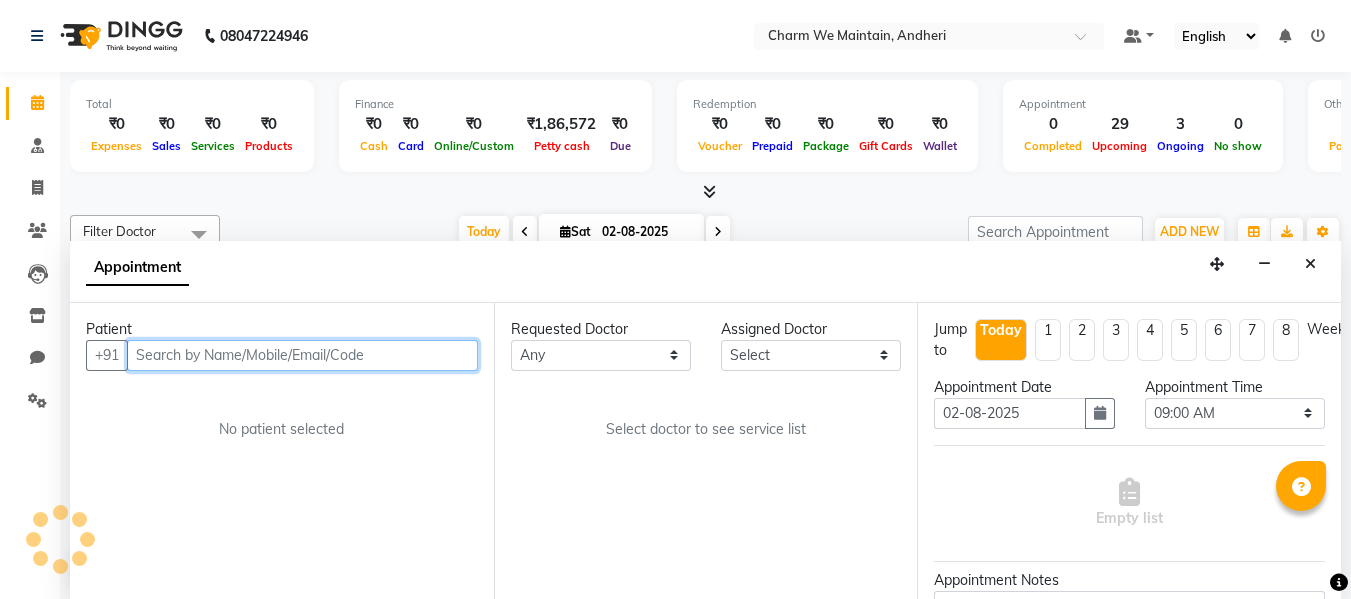 scroll, scrollTop: 1, scrollLeft: 0, axis: vertical 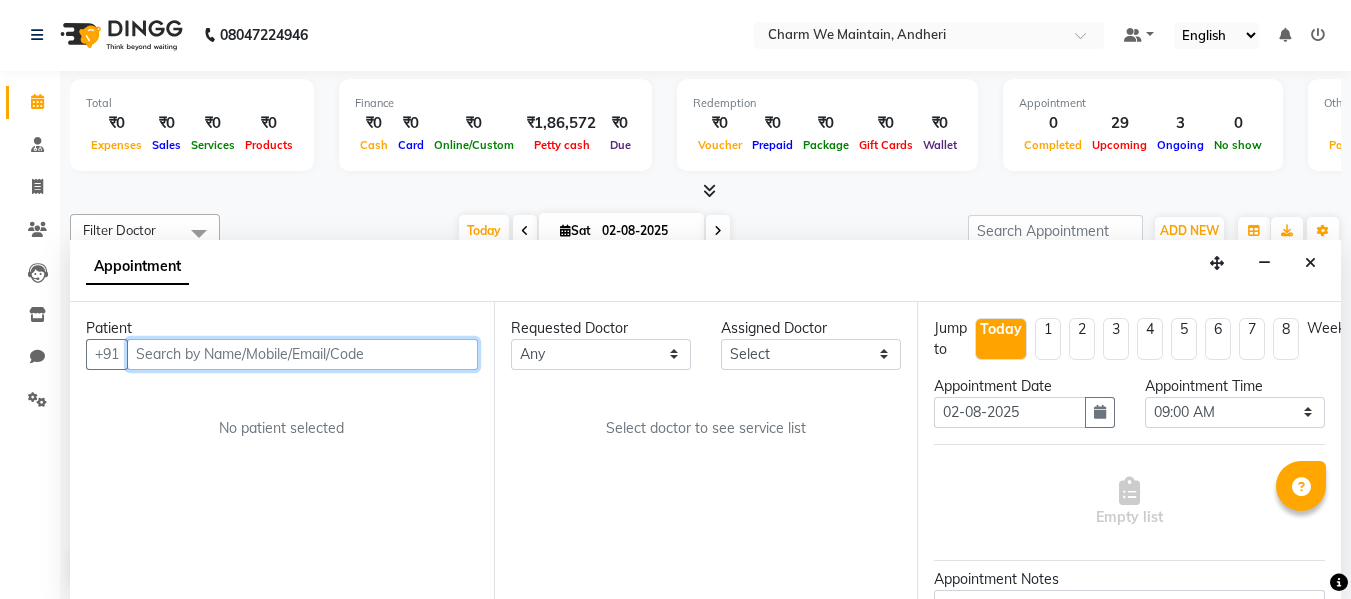 paste on "[PHONE]" 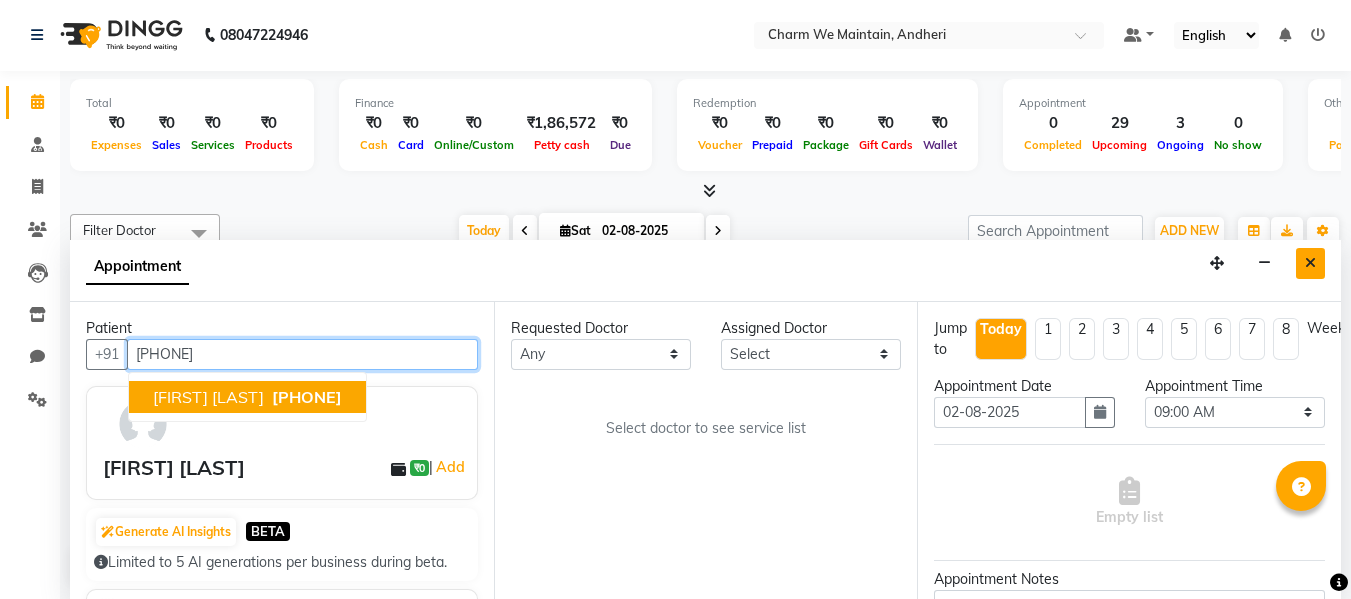 type on "[PHONE]" 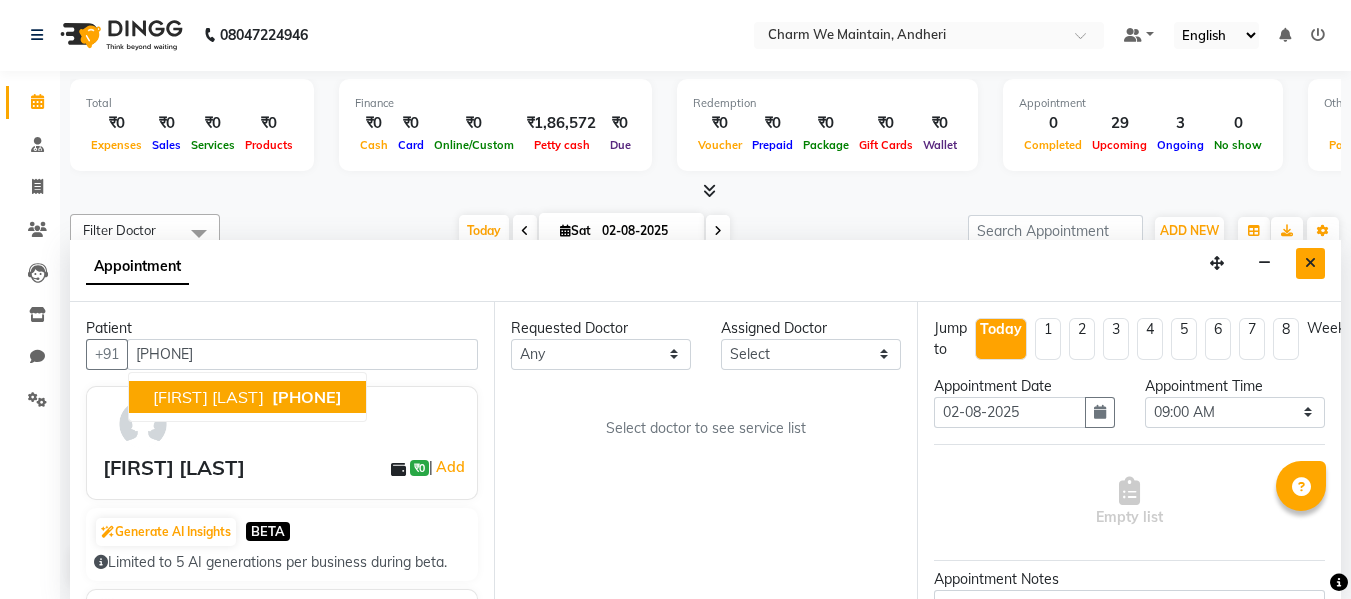 click at bounding box center (1310, 263) 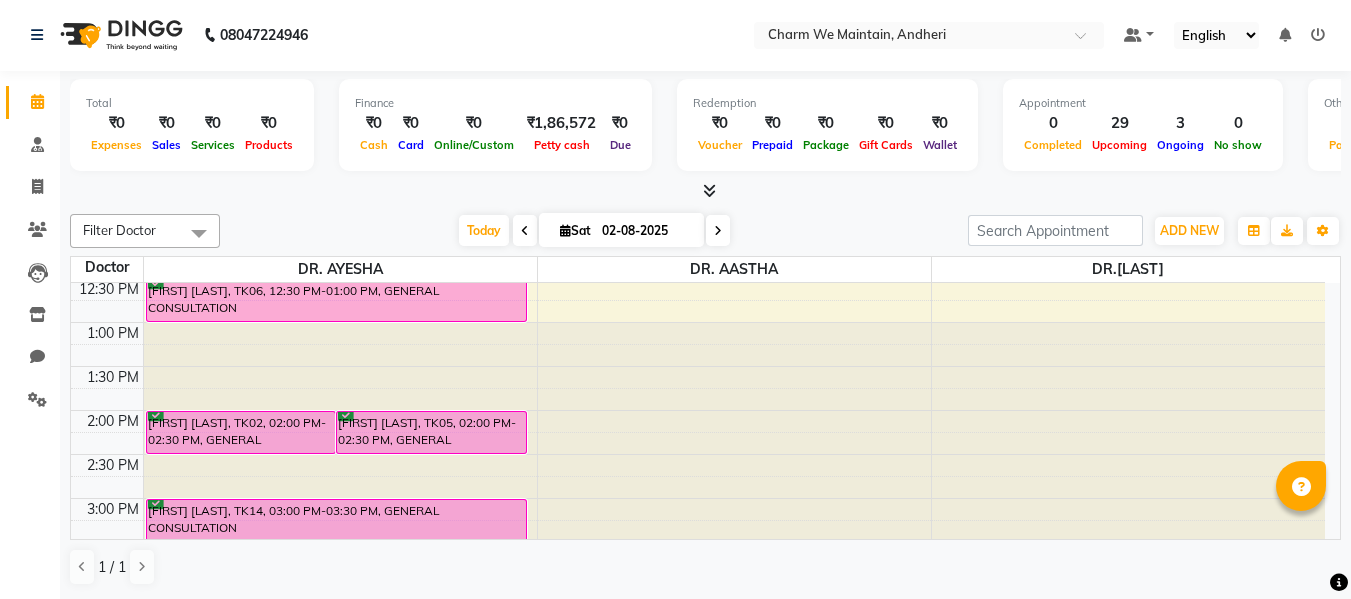 scroll, scrollTop: 300, scrollLeft: 0, axis: vertical 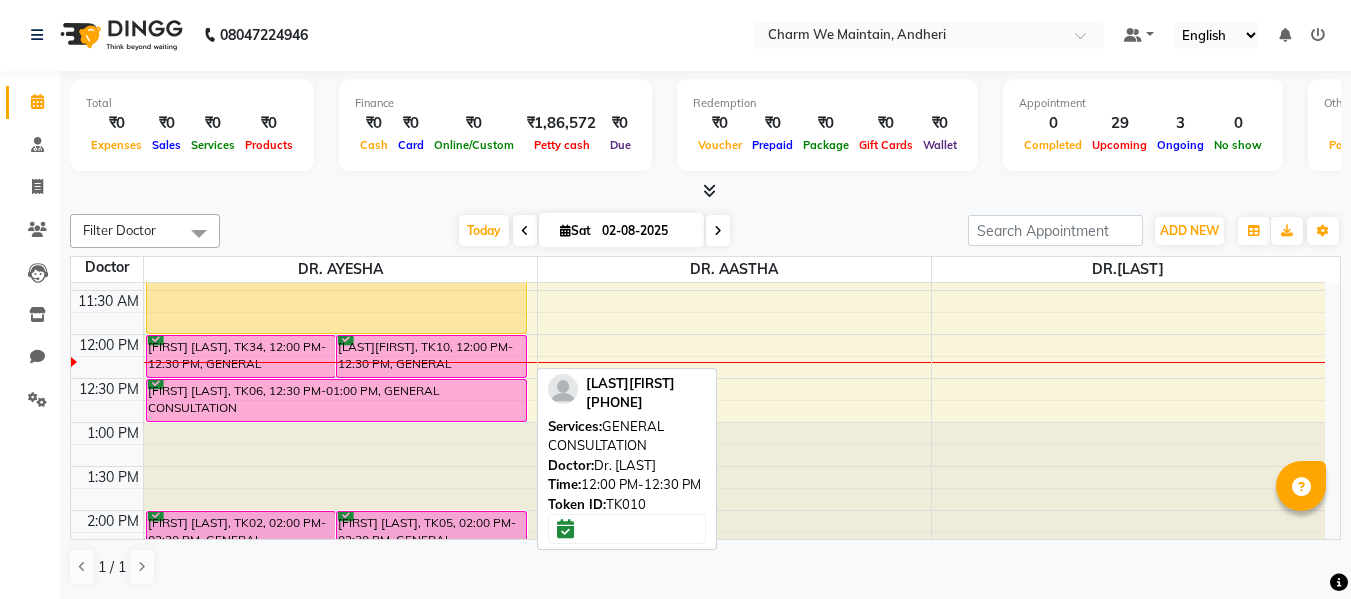 click on "[LAST][FIRST], TK10, 12:00 PM-12:30 PM, GENERAL CONSULTATION" at bounding box center [431, 356] 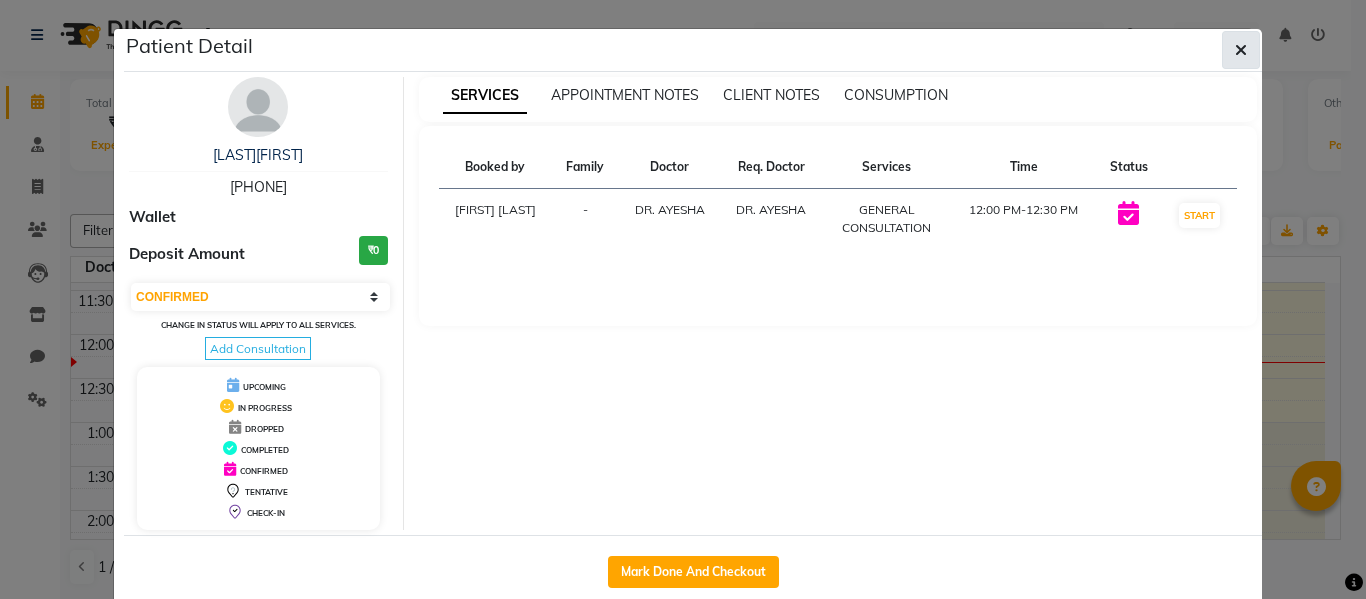 click 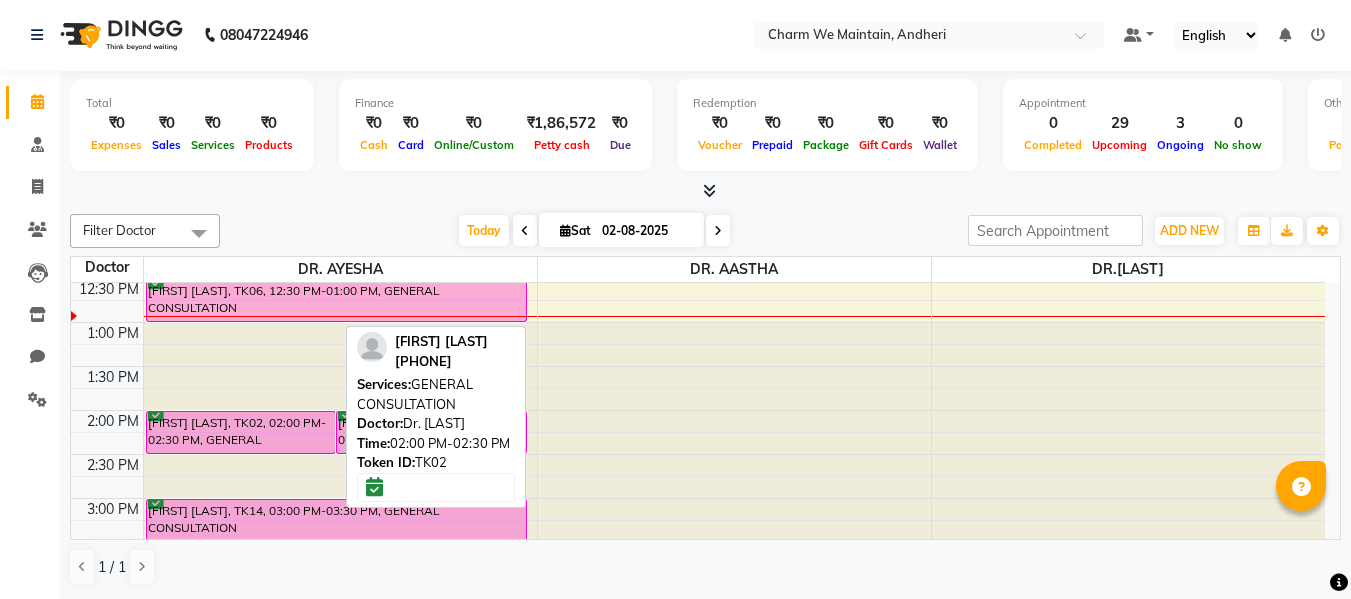 scroll, scrollTop: 0, scrollLeft: 0, axis: both 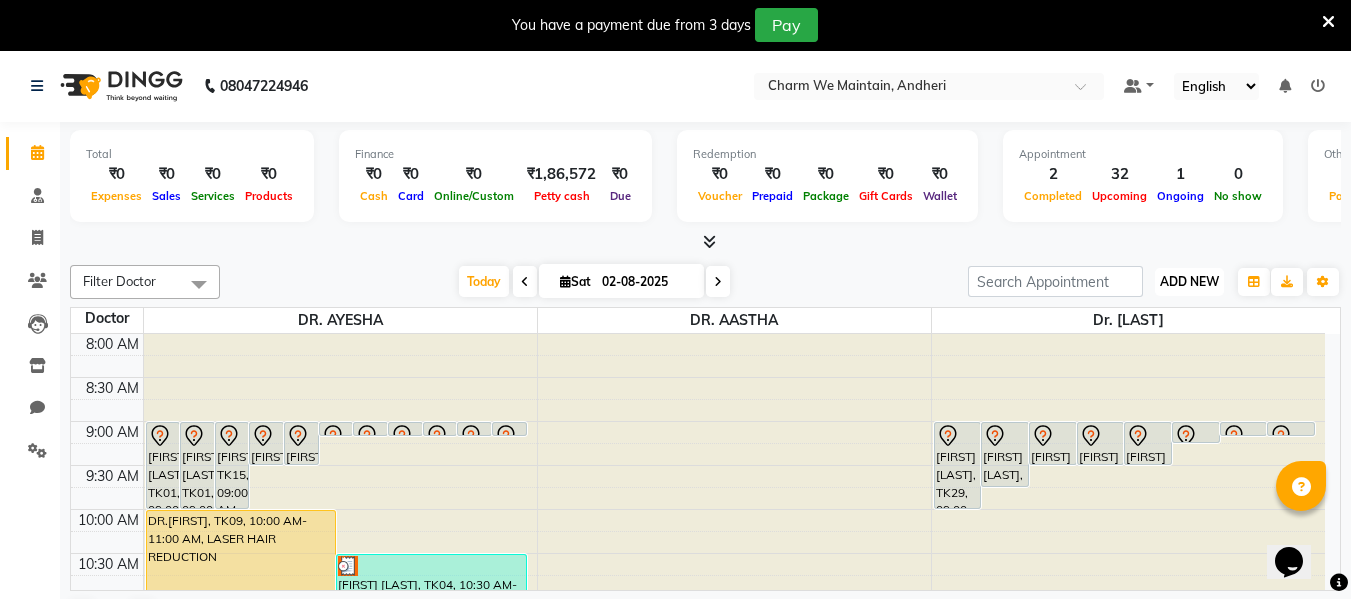click on "ADD NEW" at bounding box center (1189, 281) 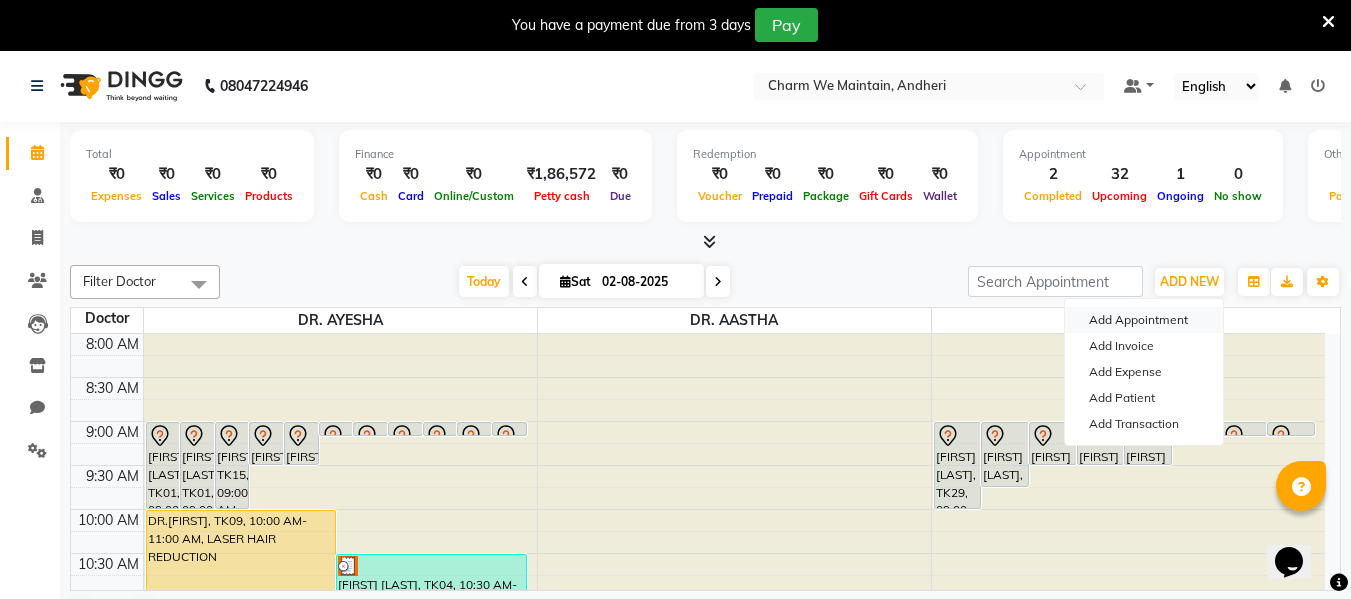 click on "Add Appointment" at bounding box center (1144, 320) 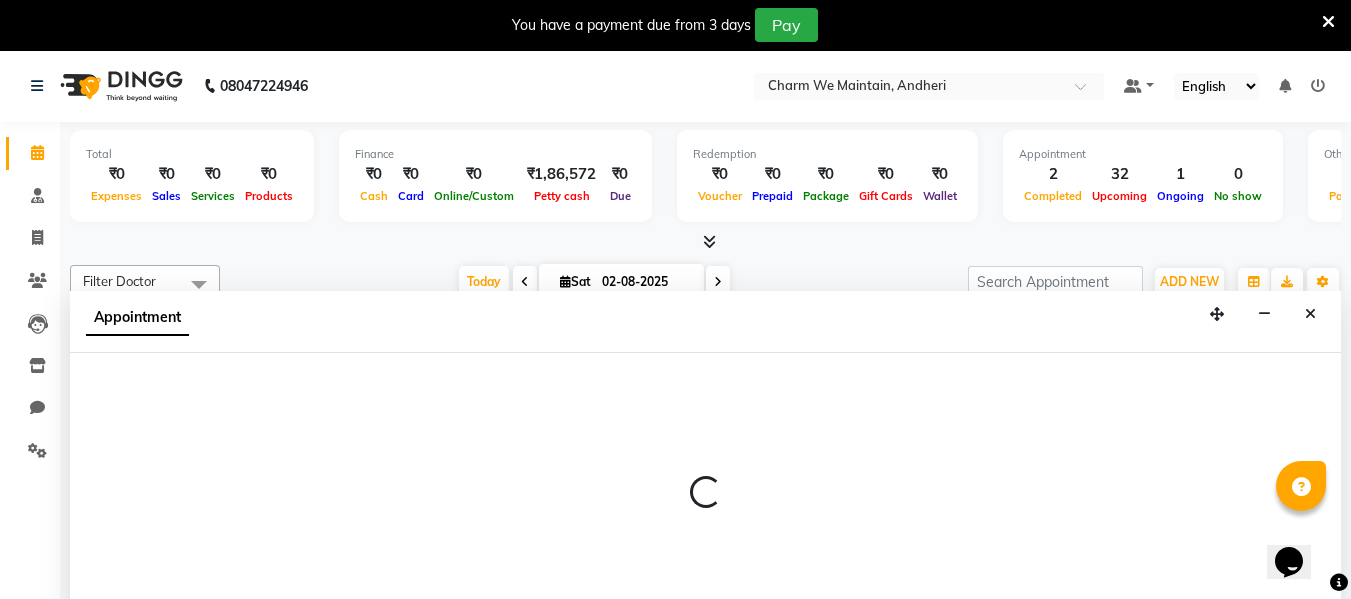 select on "540" 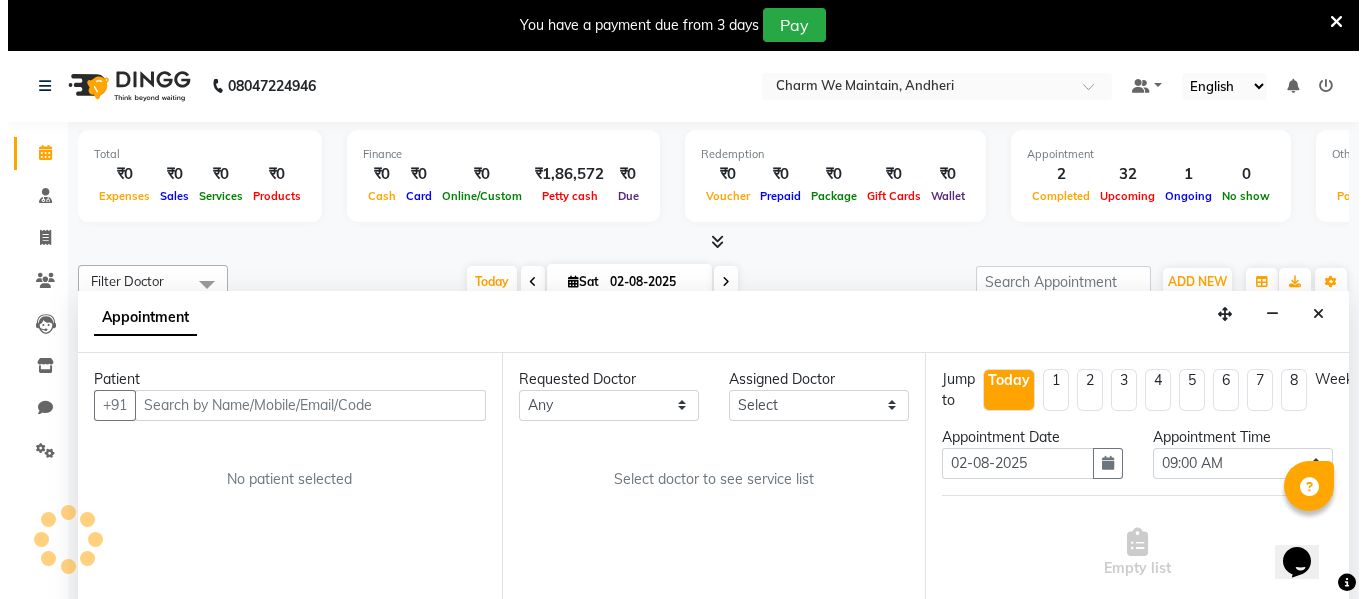 scroll, scrollTop: 51, scrollLeft: 0, axis: vertical 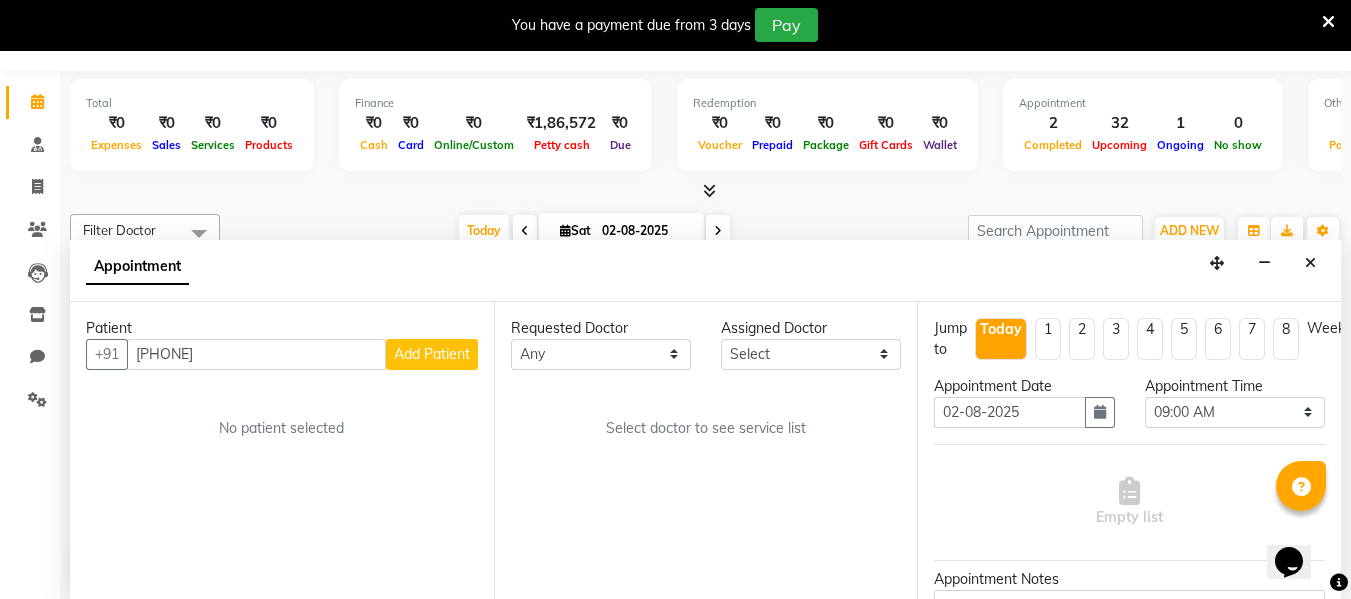 click on "[PHONE]" at bounding box center [256, 354] 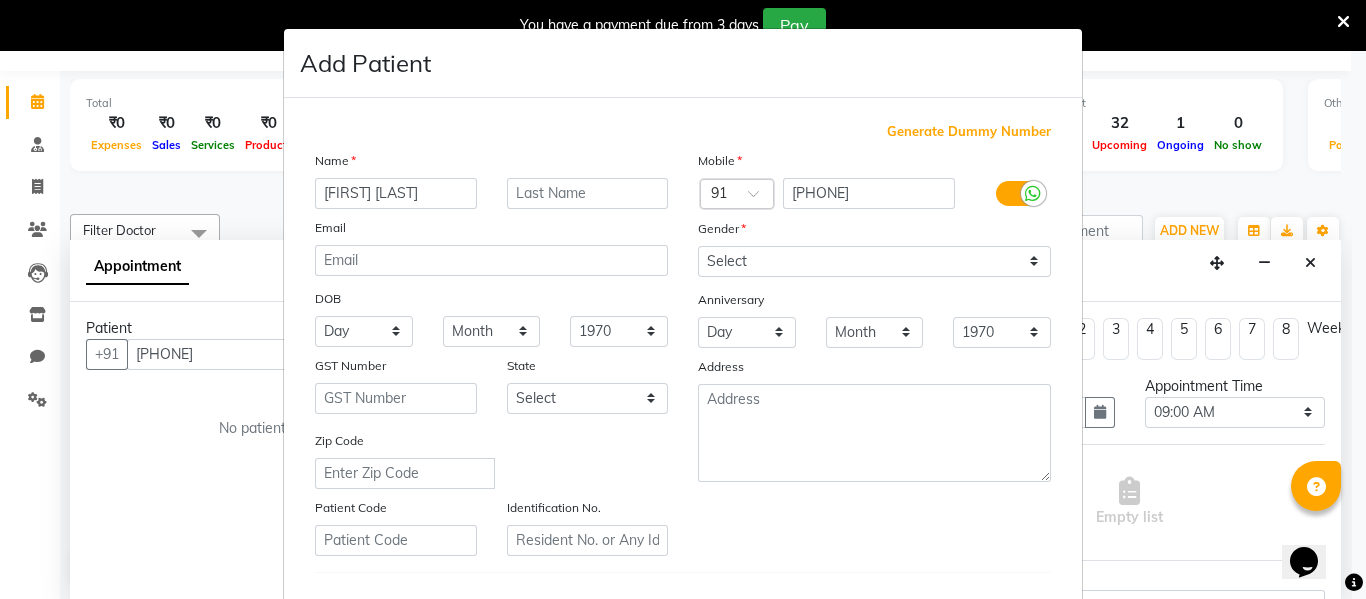 type on "[FIRST] [LAST]" 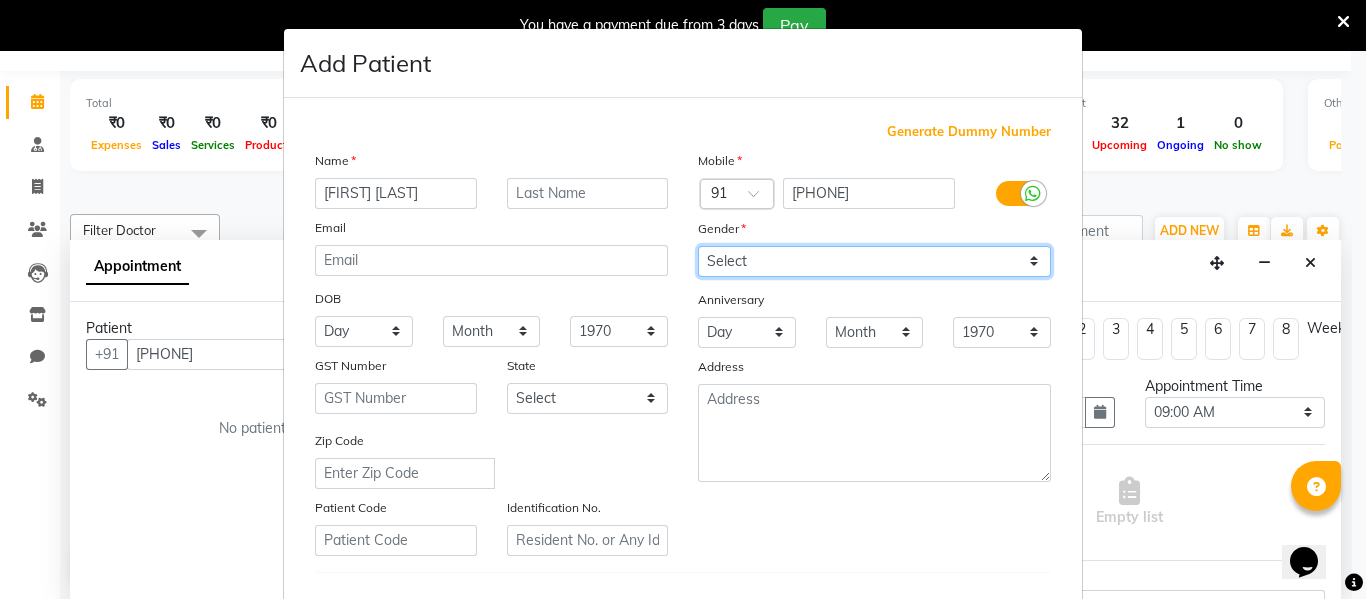 click on "Select Male Female Other Prefer Not To Say" at bounding box center [874, 261] 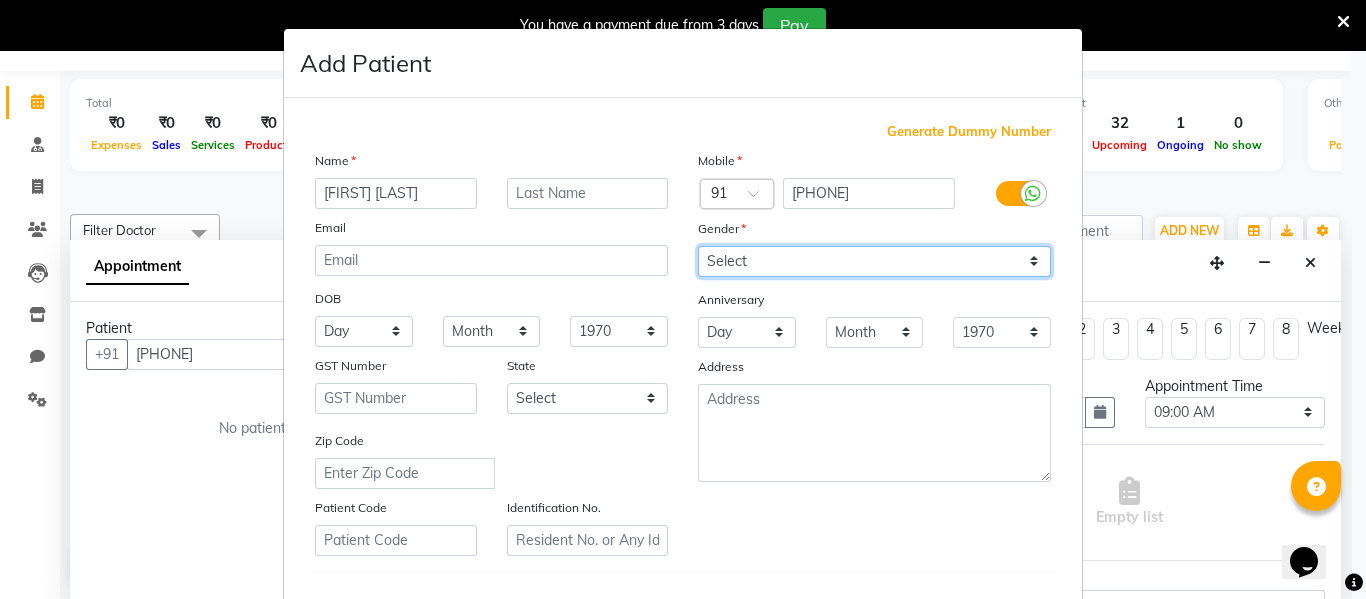 select on "female" 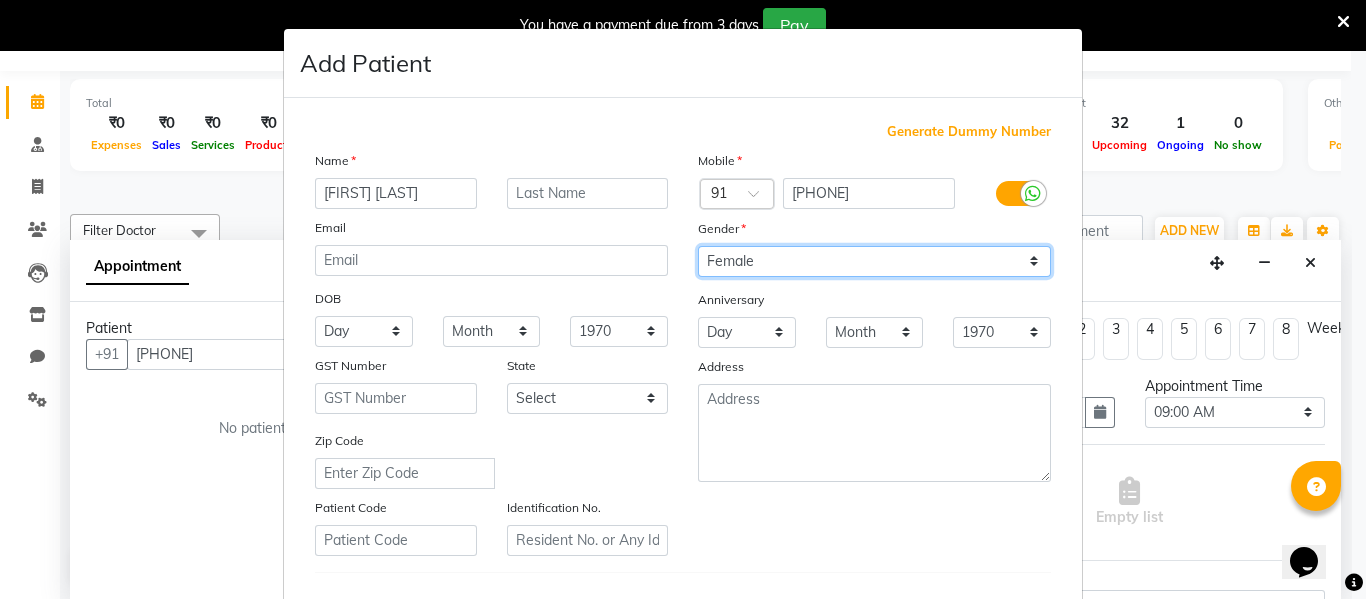 click on "Select Male Female Other Prefer Not To Say" at bounding box center (874, 261) 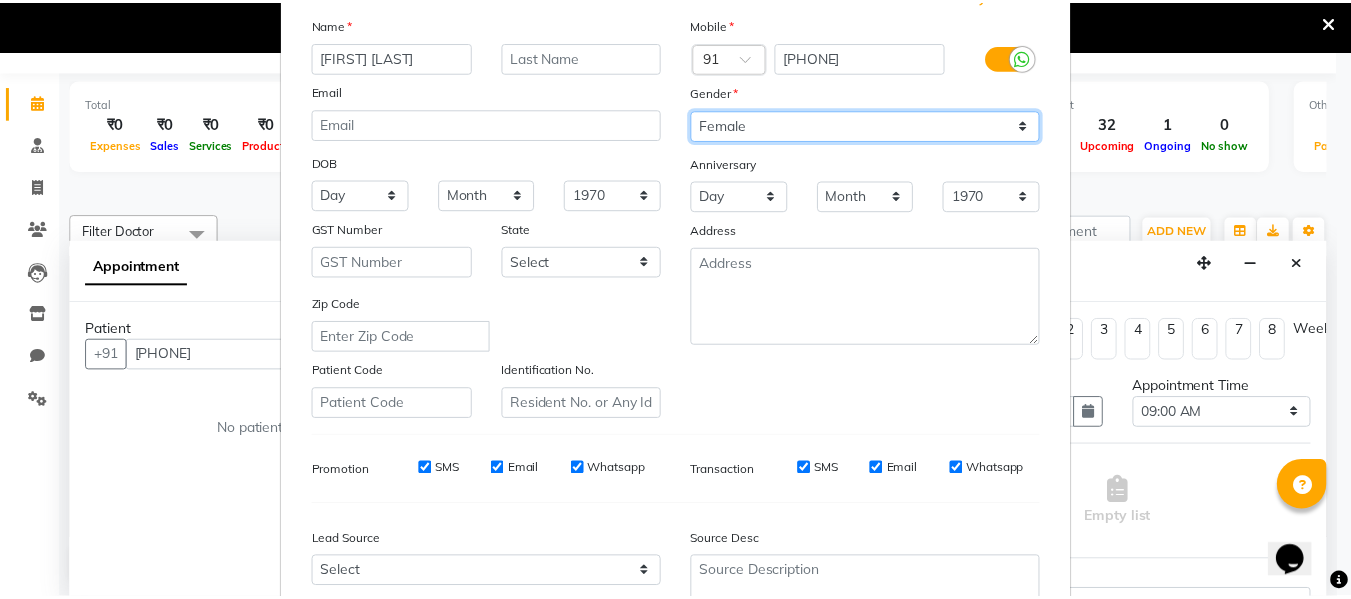 scroll, scrollTop: 324, scrollLeft: 0, axis: vertical 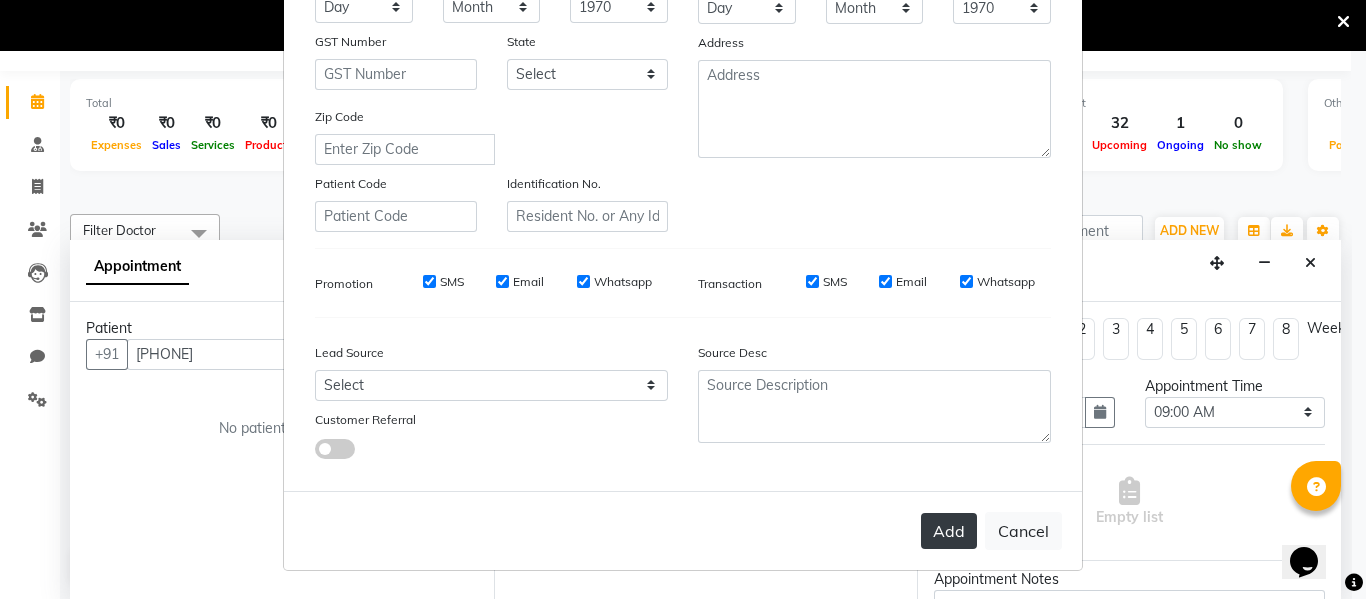 click on "Add" at bounding box center (949, 531) 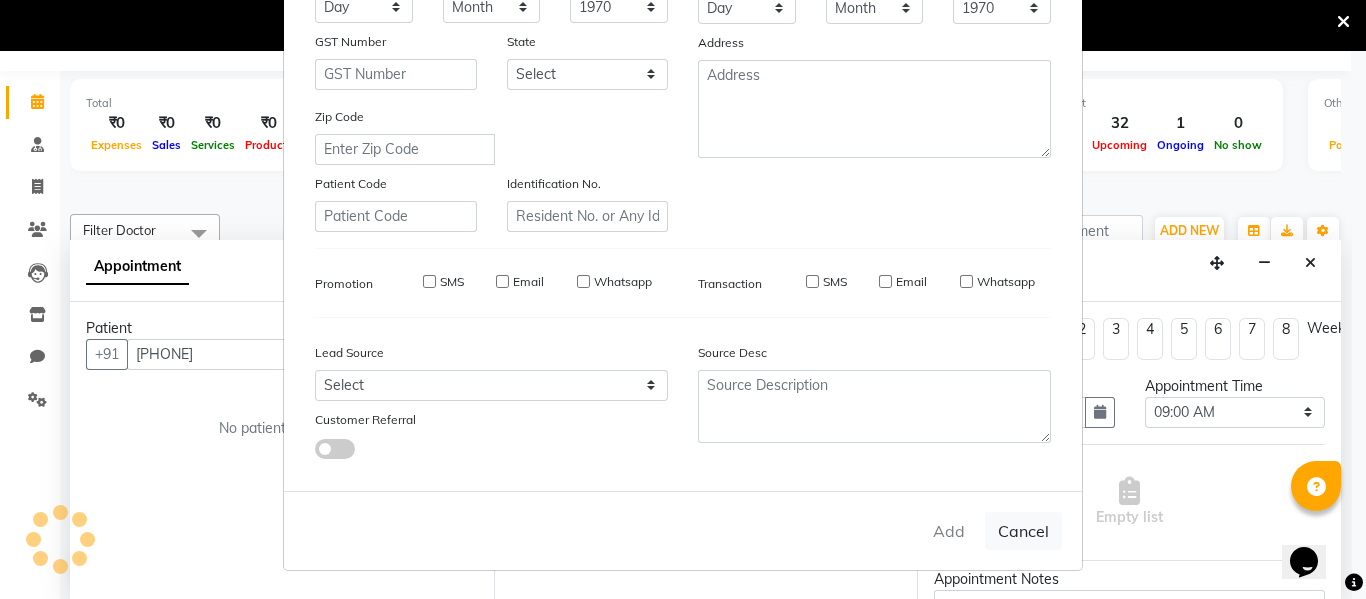 type 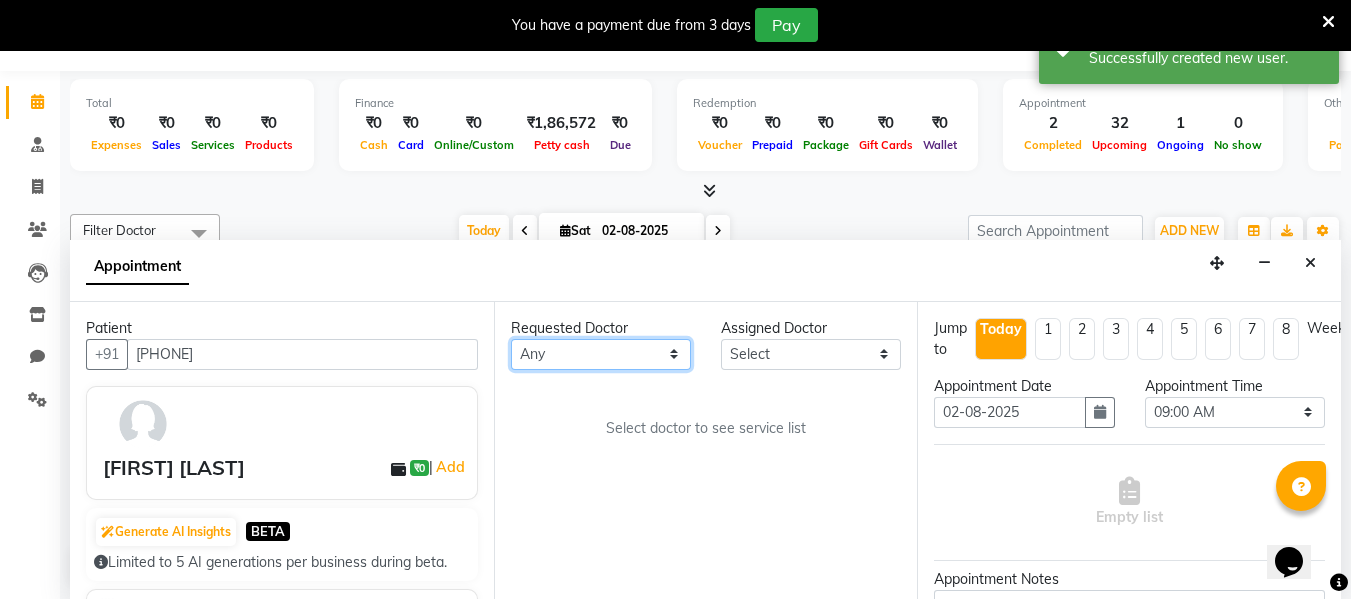 click on "Any DR. [FIRST]	 DR. [FIRST]	 DR. [FIRST]" at bounding box center (601, 354) 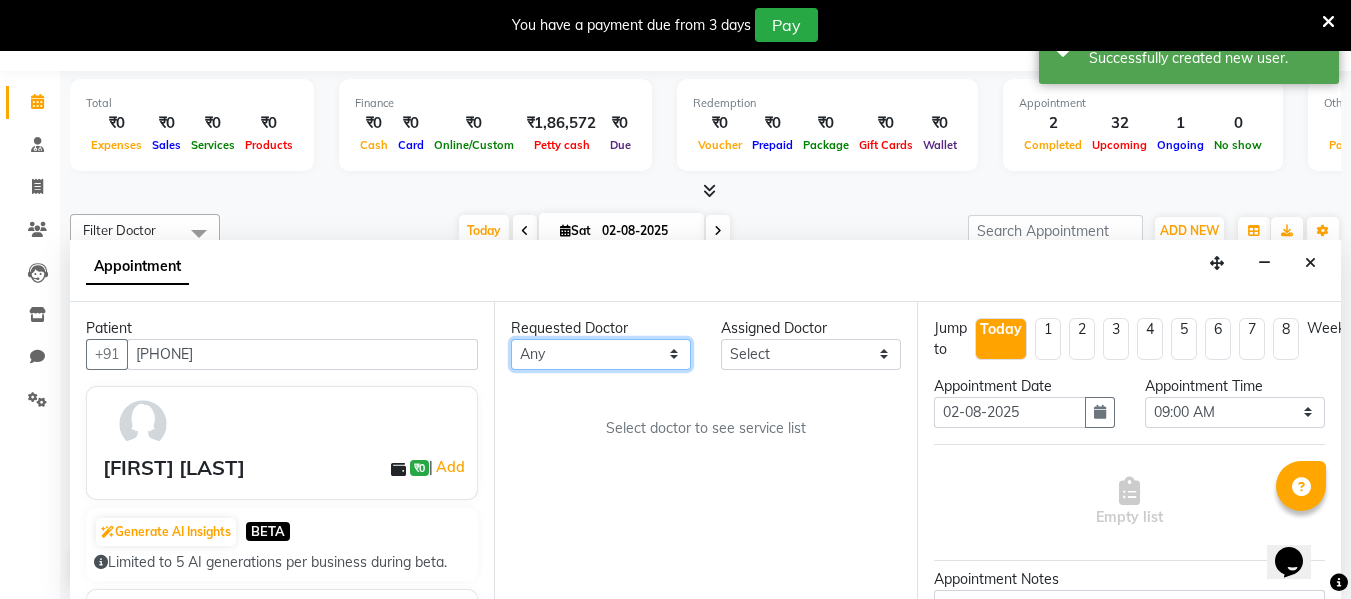 select on "86210" 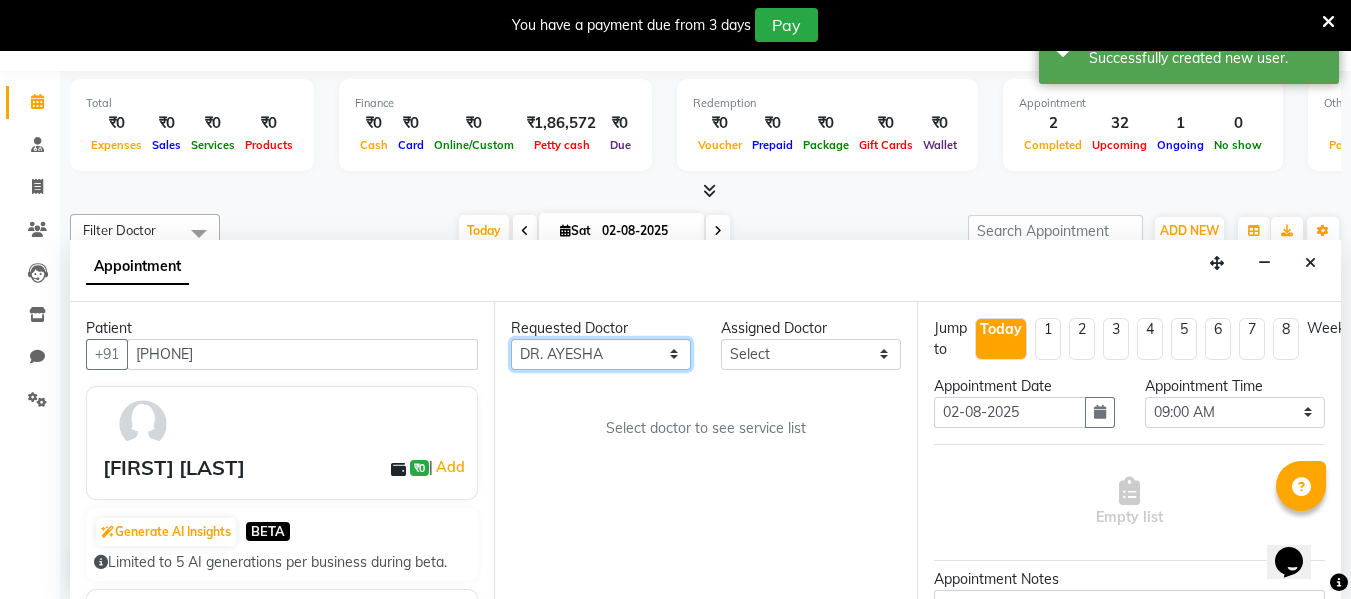 click on "Any DR. [FIRST]	 DR. [FIRST]	 DR. [FIRST]" at bounding box center [601, 354] 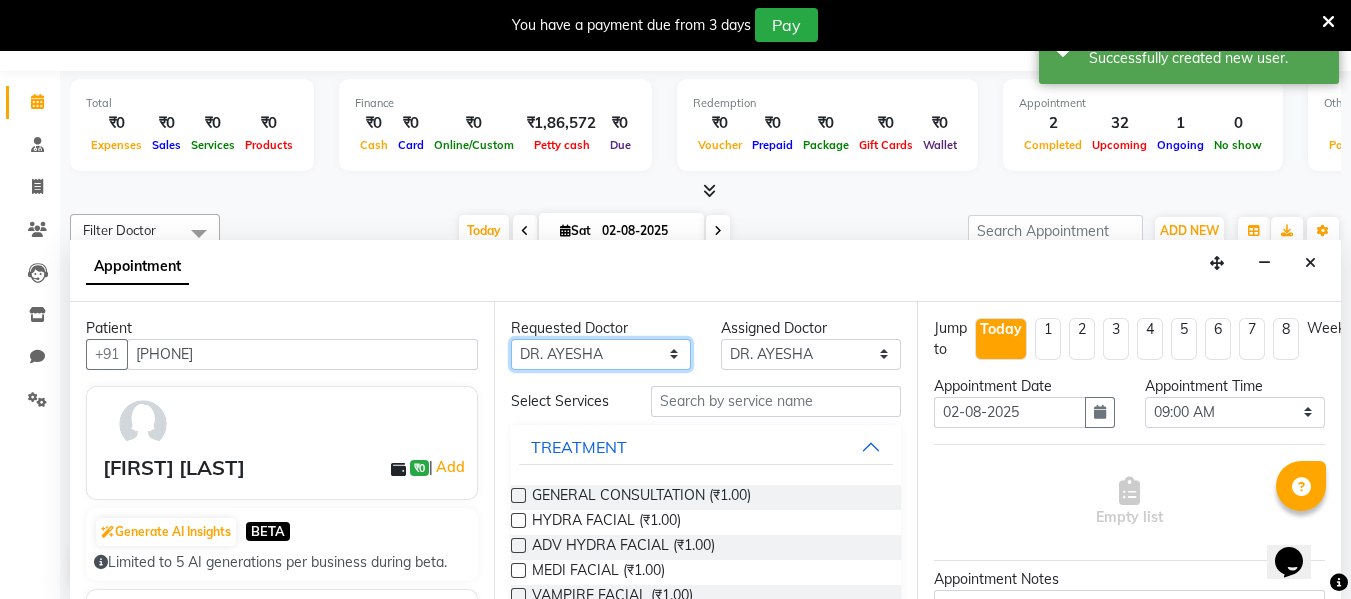 scroll, scrollTop: 100, scrollLeft: 0, axis: vertical 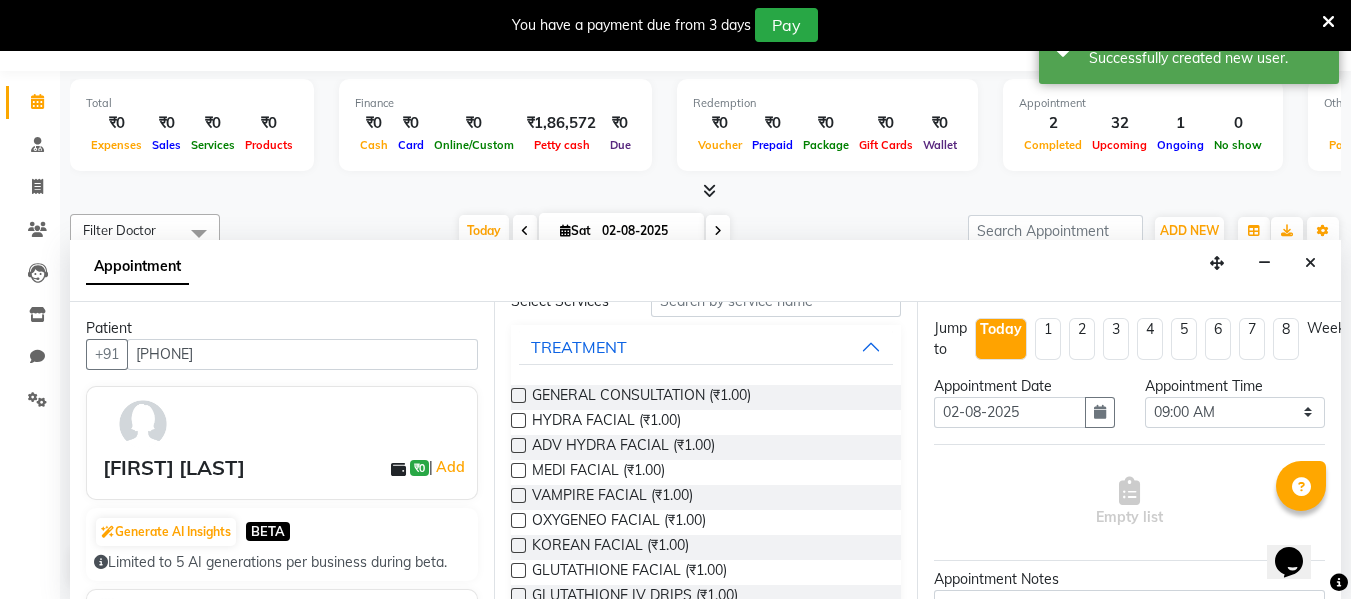 click at bounding box center (518, 395) 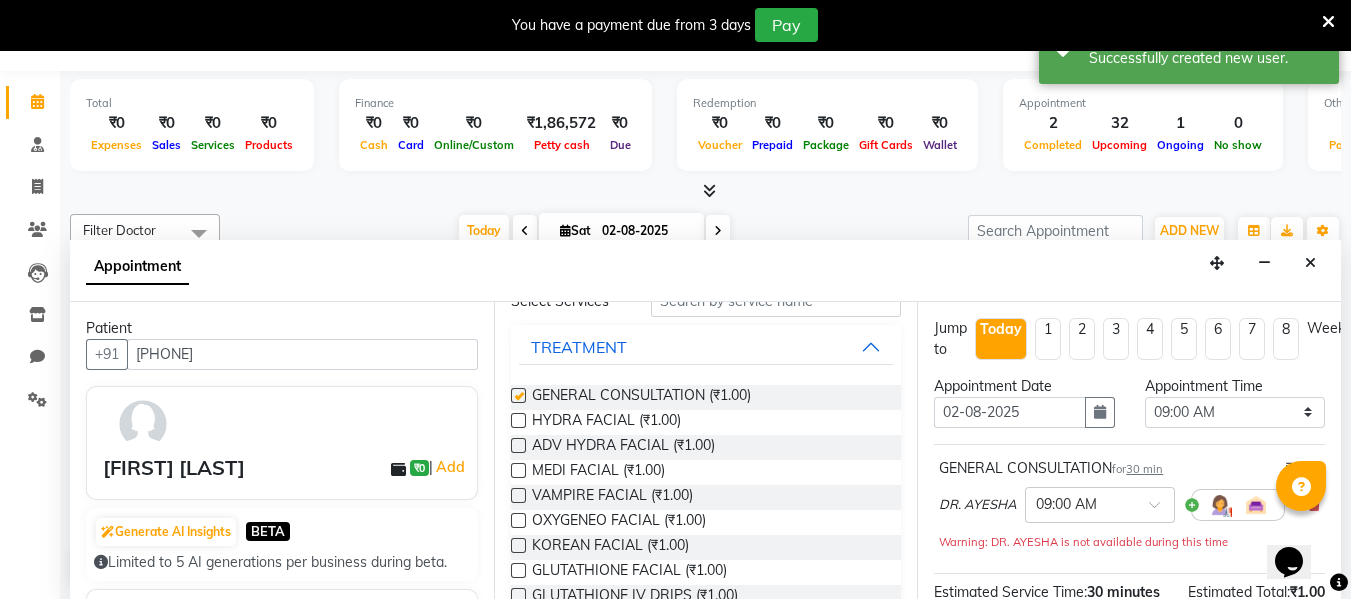 checkbox on "false" 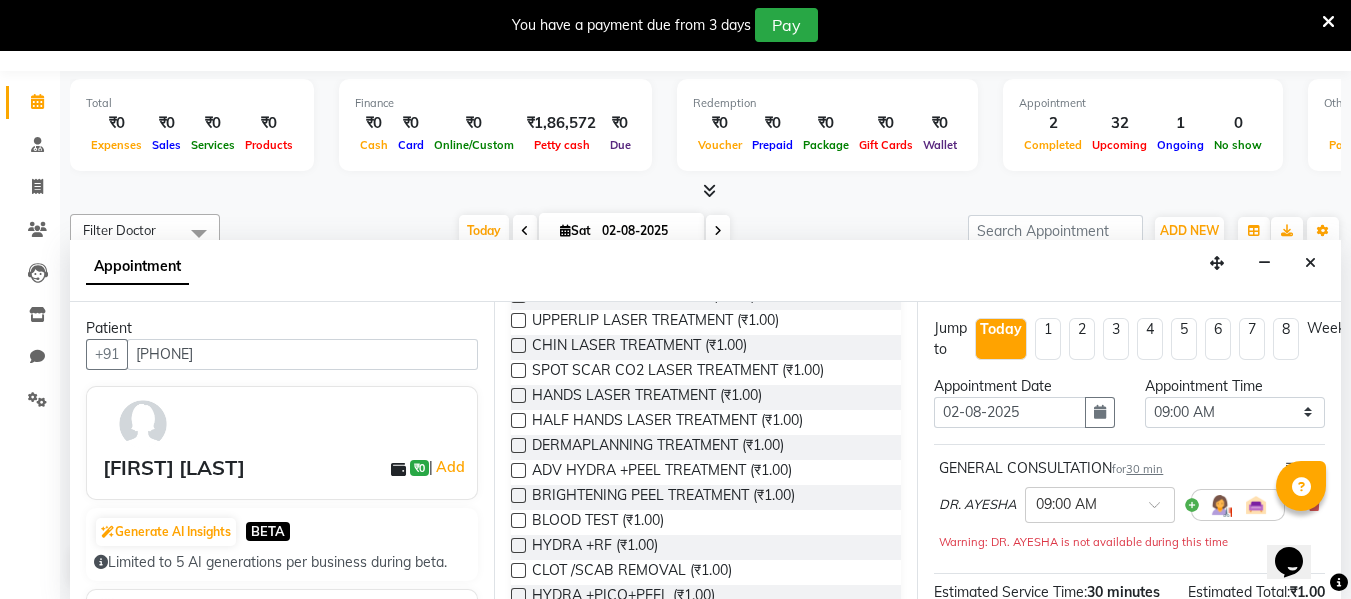 scroll, scrollTop: 2493, scrollLeft: 0, axis: vertical 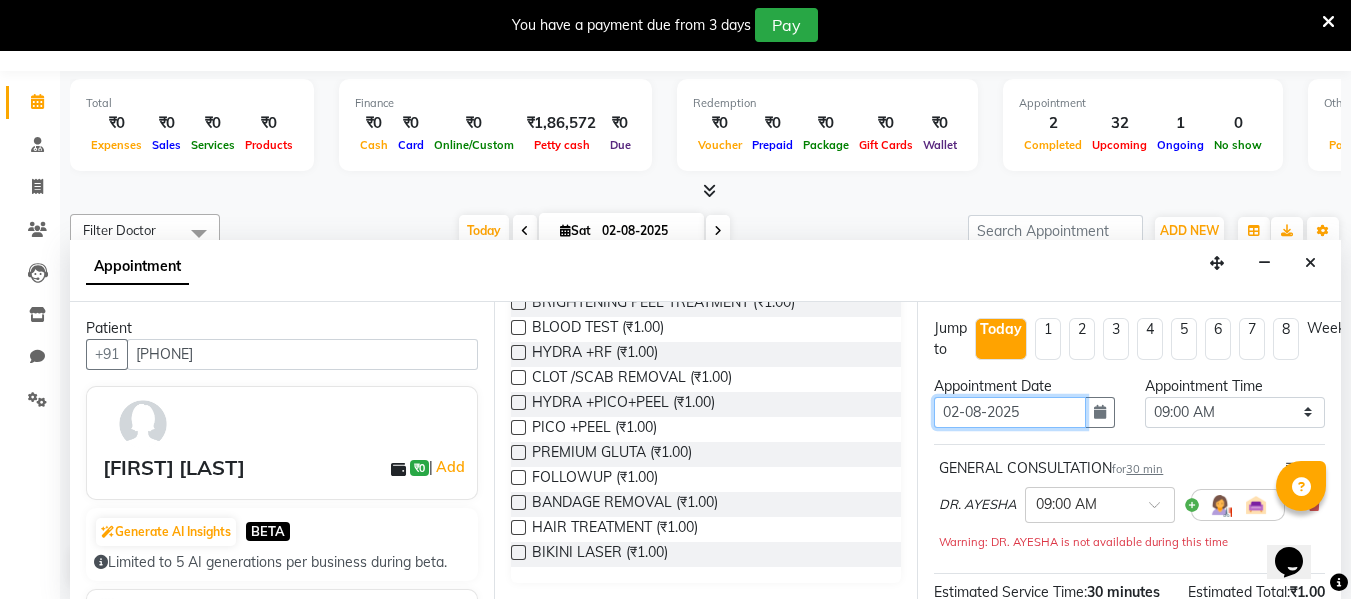 click on "02-08-2025" at bounding box center [1009, 412] 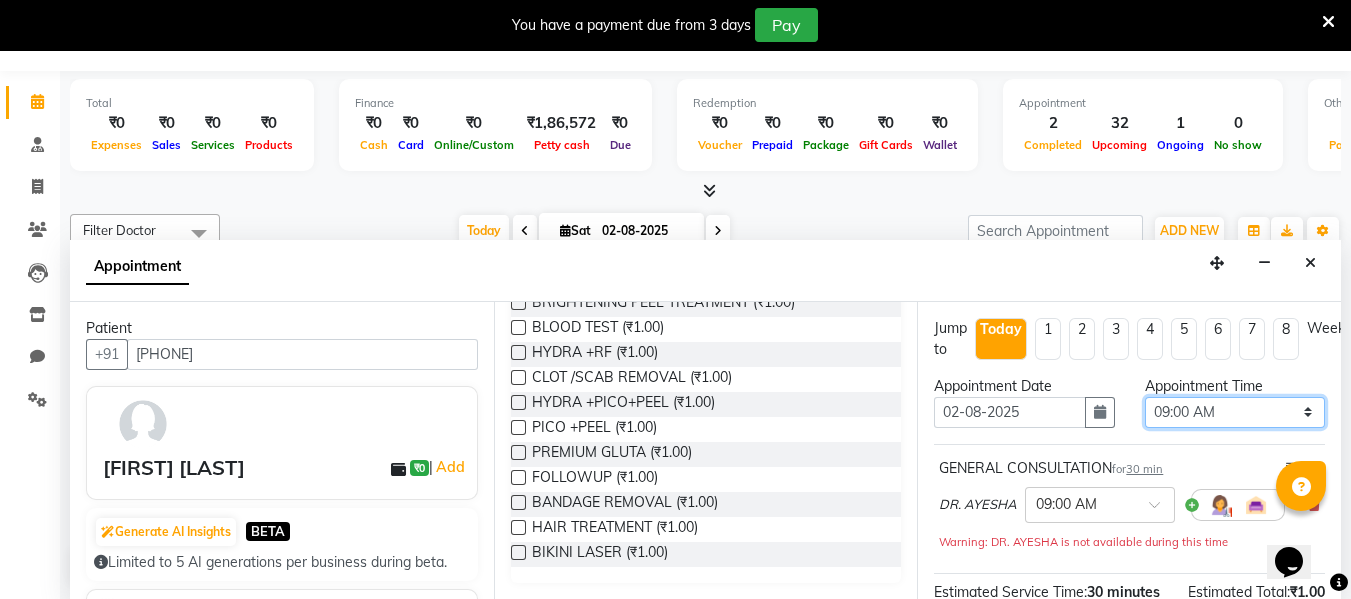 click on "Select 09:00 AM 09:15 AM 09:30 AM 09:45 AM 10:00 AM 10:15 AM 10:30 AM 10:45 AM 11:00 AM 11:15 AM 11:30 AM 11:45 AM 12:00 PM 12:15 PM 12:30 PM 12:45 PM 01:00 PM 01:15 PM 01:30 PM 01:45 PM 02:00 PM 02:15 PM 02:30 PM 02:45 PM 03:00 PM 03:15 PM 03:30 PM 03:45 PM 04:00 PM 04:15 PM 04:30 PM 04:45 PM 05:00 PM 05:15 PM 05:30 PM 05:45 PM 06:00 PM 06:15 PM 06:30 PM 06:45 PM 07:00 PM 07:15 PM 07:30 PM 07:45 PM 08:00 PM 08:15 PM 08:30 PM 08:45 PM 09:00 PM 09:15 PM 09:30 PM 09:45 PM 10:00 PM" at bounding box center [1235, 412] 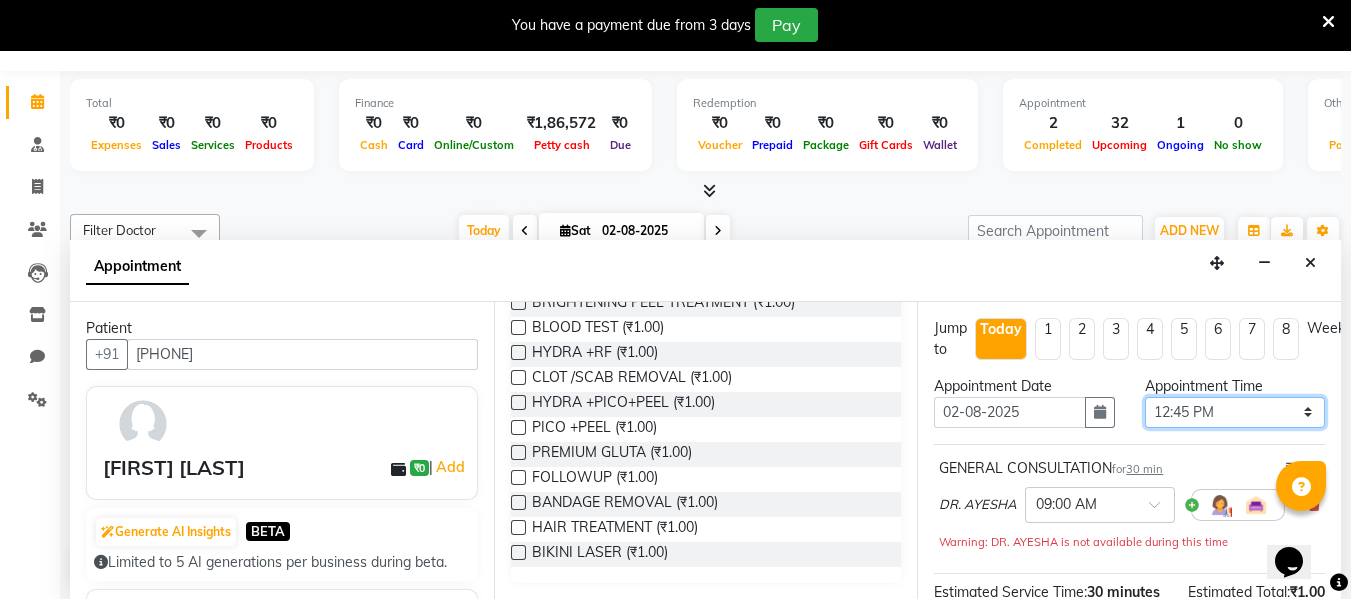 click on "Select 09:00 AM 09:15 AM 09:30 AM 09:45 AM 10:00 AM 10:15 AM 10:30 AM 10:45 AM 11:00 AM 11:15 AM 11:30 AM 11:45 AM 12:00 PM 12:15 PM 12:30 PM 12:45 PM 01:00 PM 01:15 PM 01:30 PM 01:45 PM 02:00 PM 02:15 PM 02:30 PM 02:45 PM 03:00 PM 03:15 PM 03:30 PM 03:45 PM 04:00 PM 04:15 PM 04:30 PM 04:45 PM 05:00 PM 05:15 PM 05:30 PM 05:45 PM 06:00 PM 06:15 PM 06:30 PM 06:45 PM 07:00 PM 07:15 PM 07:30 PM 07:45 PM 08:00 PM 08:15 PM 08:30 PM 08:45 PM 09:00 PM 09:15 PM 09:30 PM 09:45 PM 10:00 PM" at bounding box center (1235, 412) 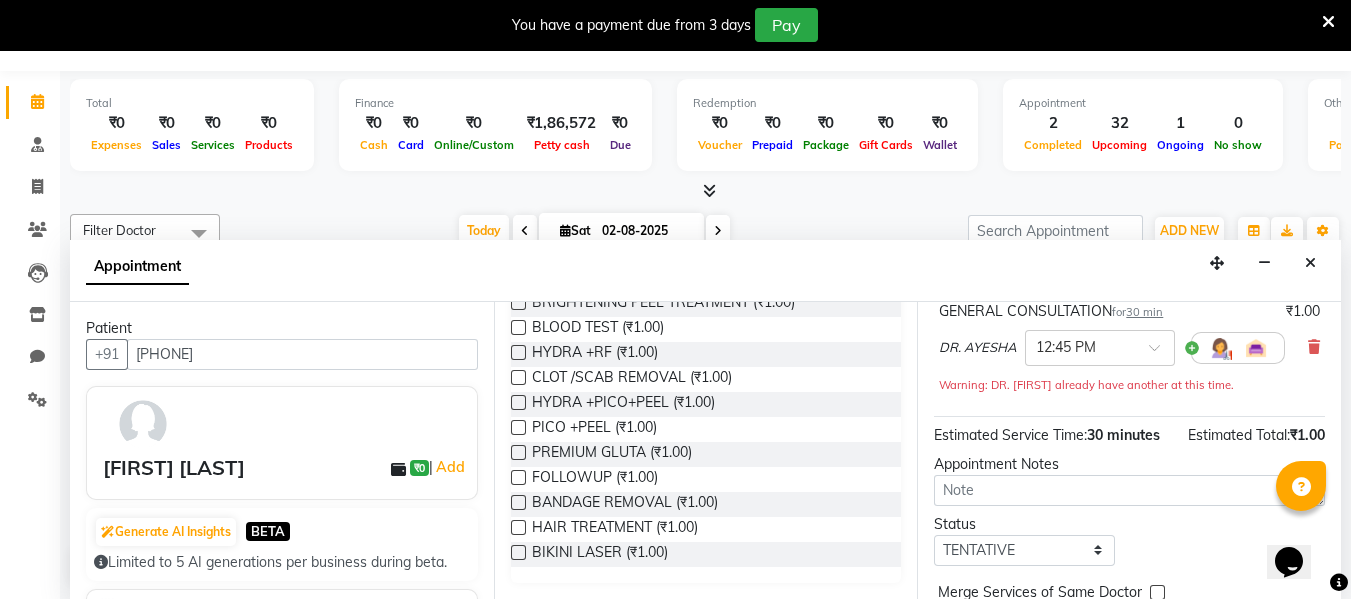 scroll, scrollTop: 200, scrollLeft: 0, axis: vertical 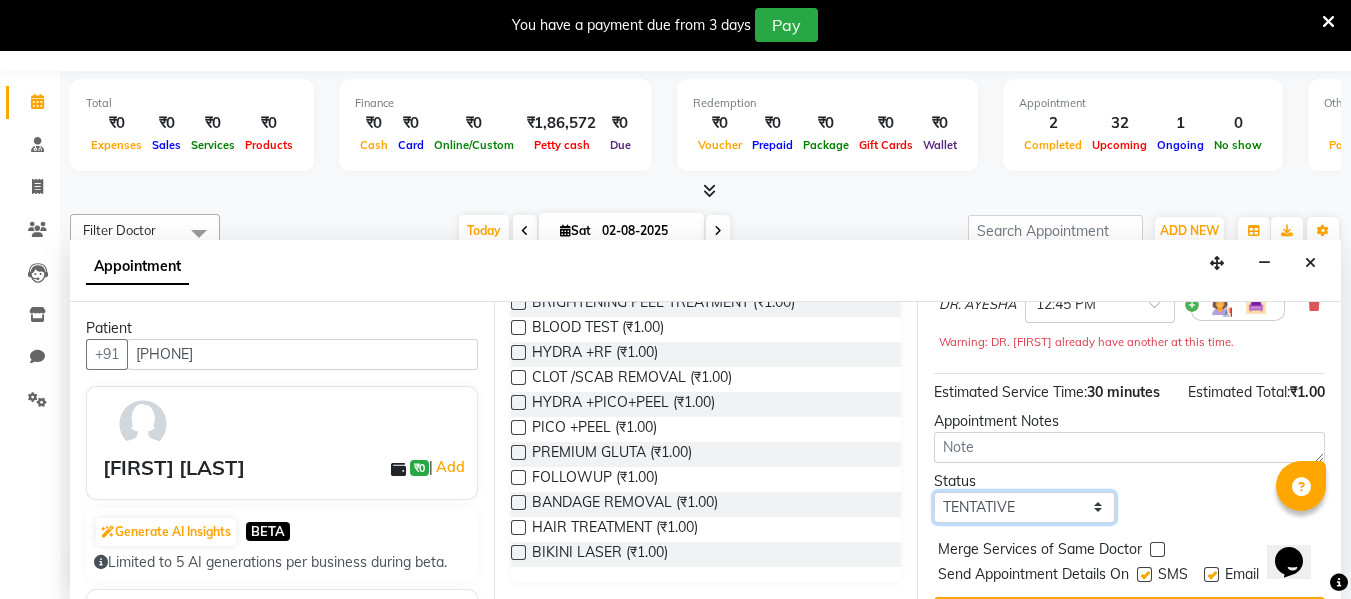 click on "Select TENTATIVE CONFIRM CHECK-IN UPCOMING" at bounding box center (1024, 507) 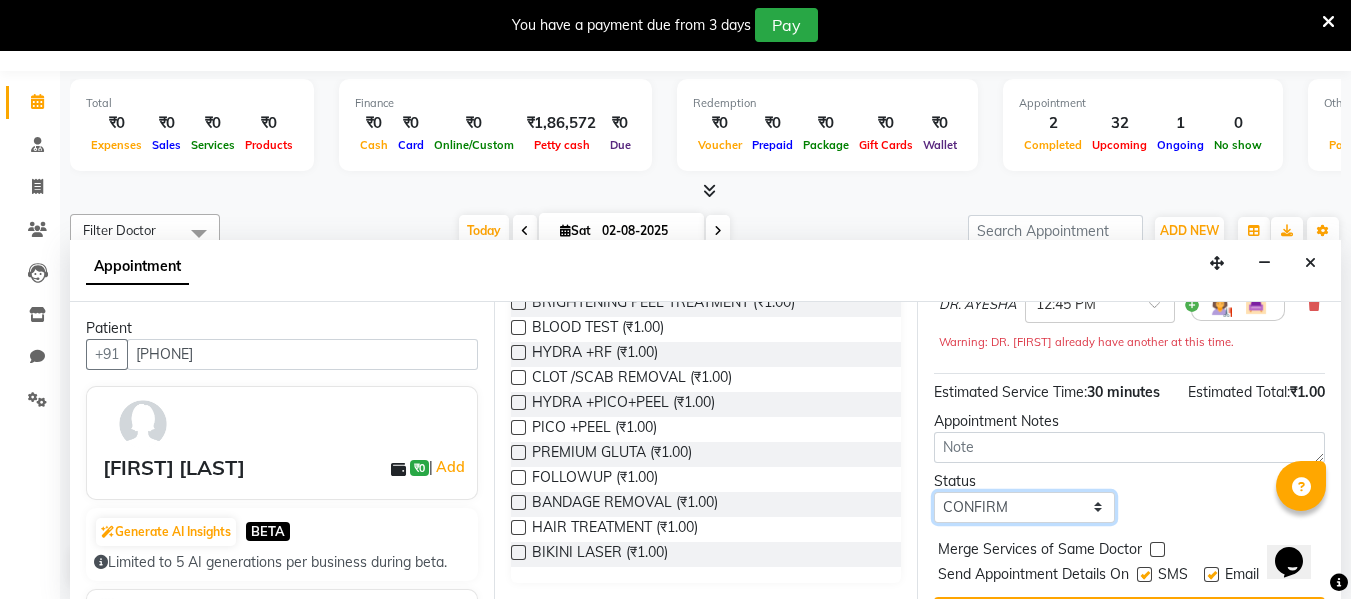 click on "Select TENTATIVE CONFIRM CHECK-IN UPCOMING" at bounding box center (1024, 507) 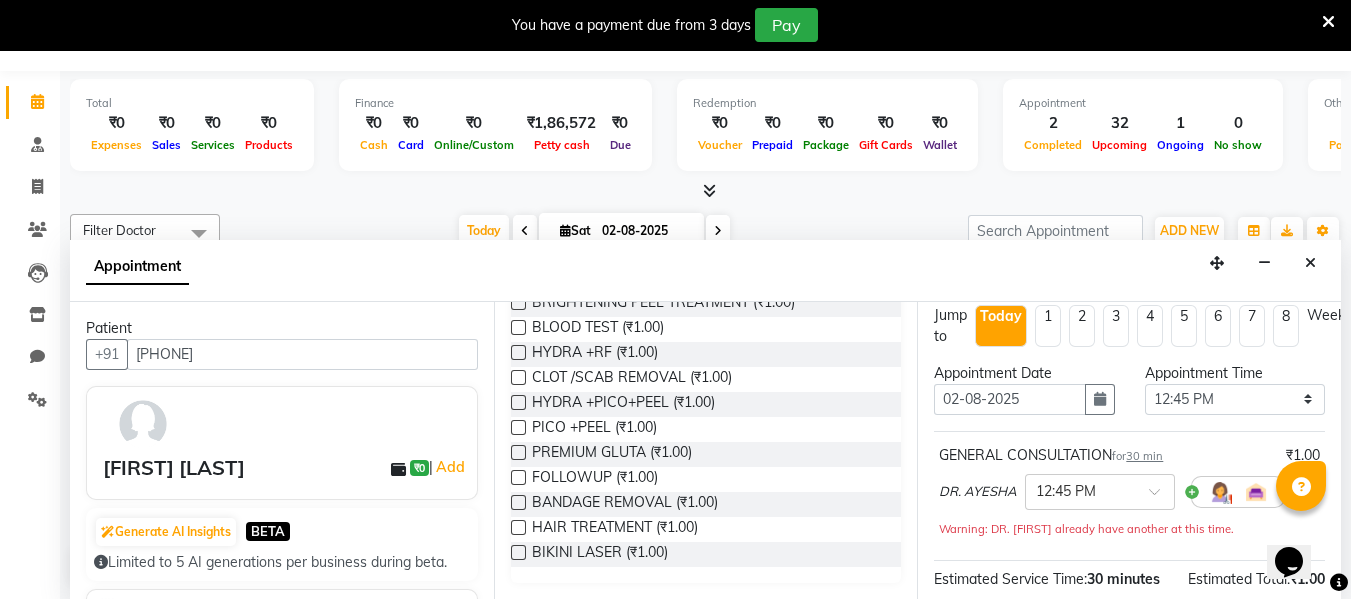 scroll, scrollTop: 0, scrollLeft: 0, axis: both 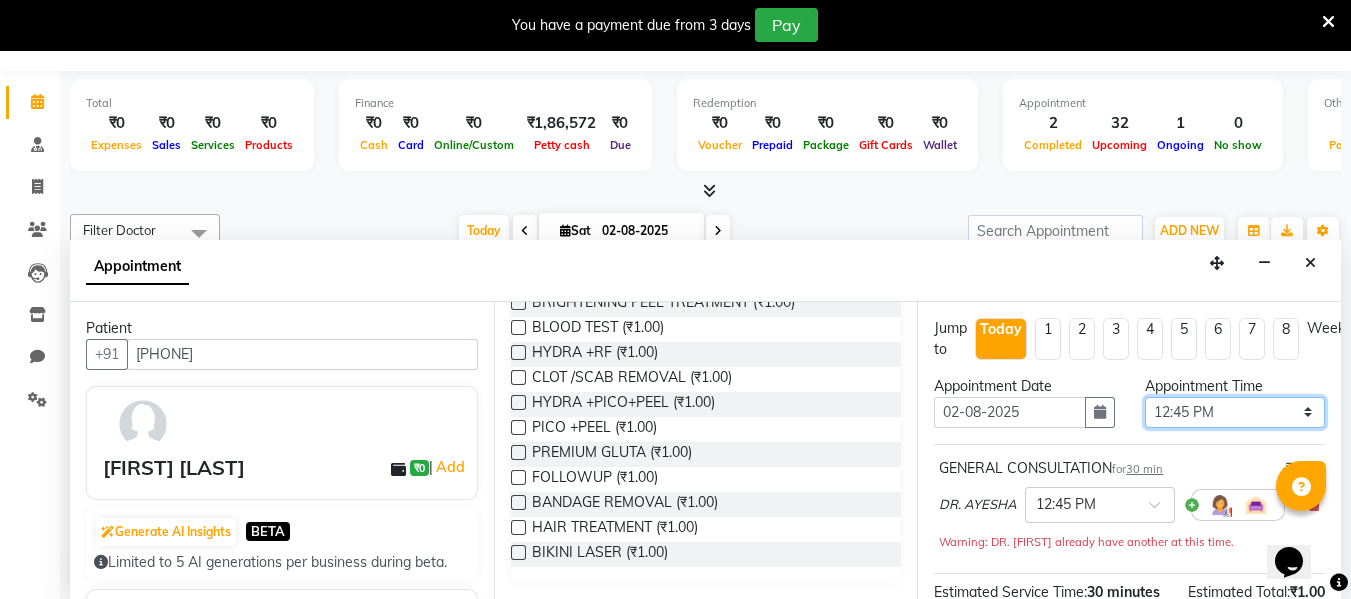 click on "Select 09:00 AM 09:15 AM 09:30 AM 09:45 AM 10:00 AM 10:15 AM 10:30 AM 10:45 AM 11:00 AM 11:15 AM 11:30 AM 11:45 AM 12:00 PM 12:15 PM 12:30 PM 12:45 PM 01:00 PM 01:15 PM 01:30 PM 01:45 PM 02:00 PM 02:15 PM 02:30 PM 02:45 PM 03:00 PM 03:15 PM 03:30 PM 03:45 PM 04:00 PM 04:15 PM 04:30 PM 04:45 PM 05:00 PM 05:15 PM 05:30 PM 05:45 PM 06:00 PM 06:15 PM 06:30 PM 06:45 PM 07:00 PM 07:15 PM 07:30 PM 07:45 PM 08:00 PM 08:15 PM 08:30 PM 08:45 PM 09:00 PM 09:15 PM 09:30 PM 09:45 PM 10:00 PM" at bounding box center (1235, 412) 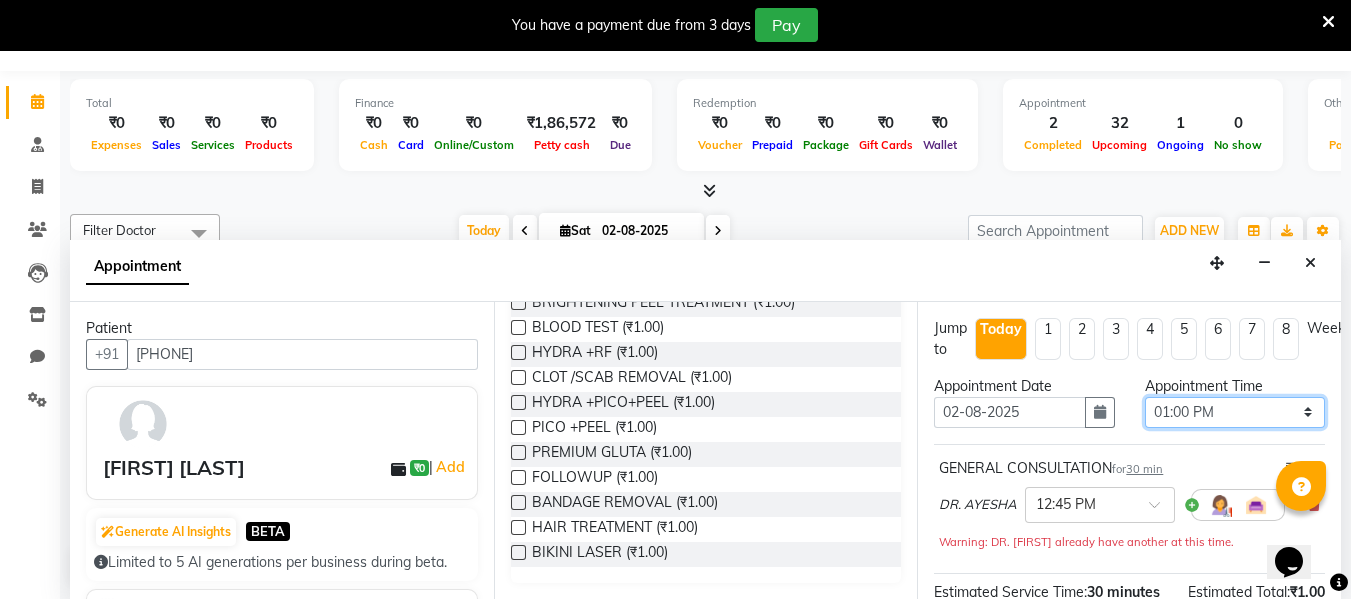 click on "Select 09:00 AM 09:15 AM 09:30 AM 09:45 AM 10:00 AM 10:15 AM 10:30 AM 10:45 AM 11:00 AM 11:15 AM 11:30 AM 11:45 AM 12:00 PM 12:15 PM 12:30 PM 12:45 PM 01:00 PM 01:15 PM 01:30 PM 01:45 PM 02:00 PM 02:15 PM 02:30 PM 02:45 PM 03:00 PM 03:15 PM 03:30 PM 03:45 PM 04:00 PM 04:15 PM 04:30 PM 04:45 PM 05:00 PM 05:15 PM 05:30 PM 05:45 PM 06:00 PM 06:15 PM 06:30 PM 06:45 PM 07:00 PM 07:15 PM 07:30 PM 07:45 PM 08:00 PM 08:15 PM 08:30 PM 08:45 PM 09:00 PM 09:15 PM 09:30 PM 09:45 PM 10:00 PM" at bounding box center (1235, 412) 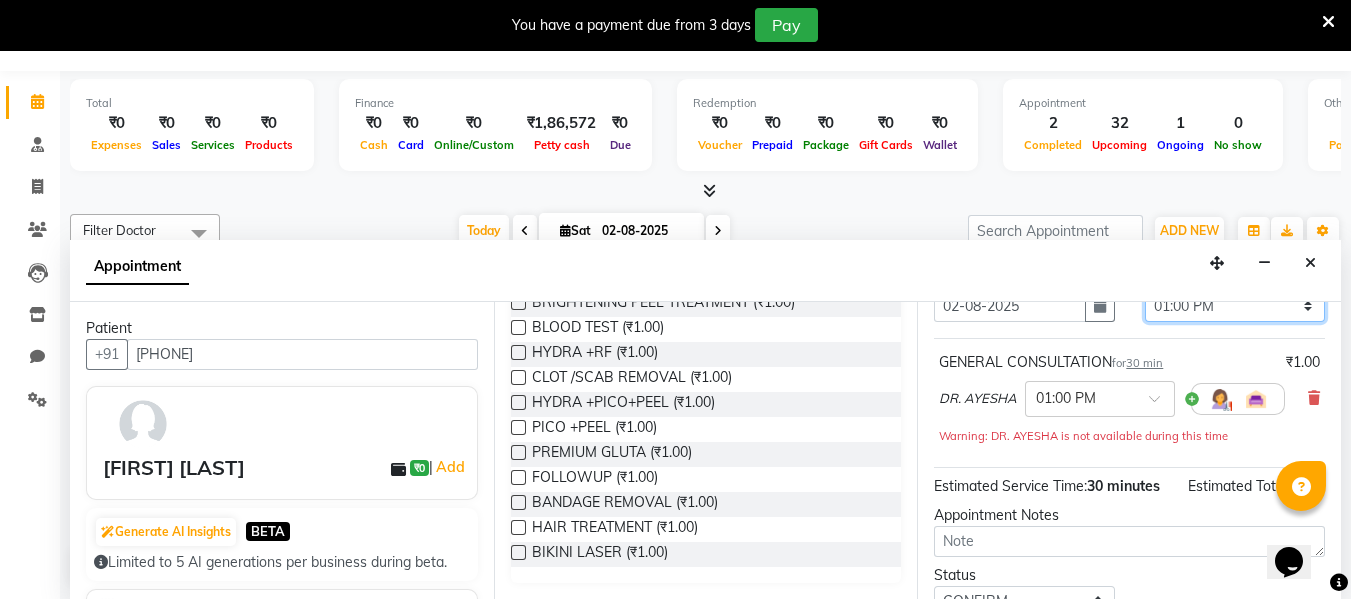 scroll, scrollTop: 286, scrollLeft: 0, axis: vertical 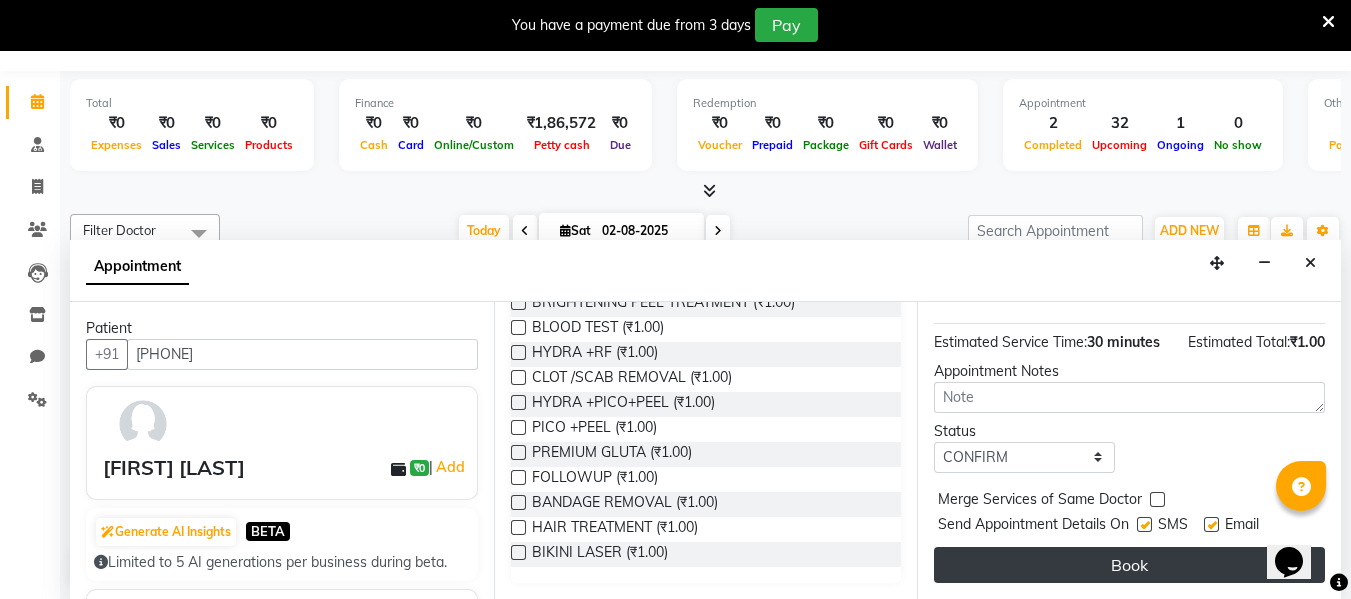 click on "Book" at bounding box center (1129, 565) 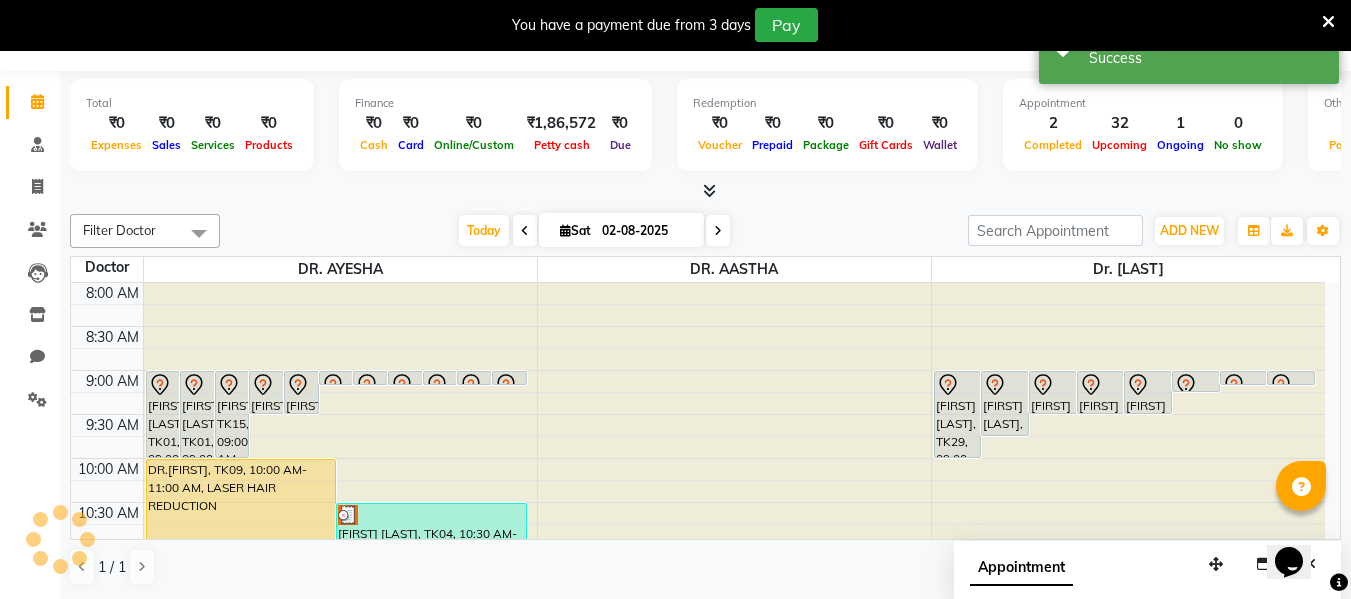 scroll, scrollTop: 0, scrollLeft: 0, axis: both 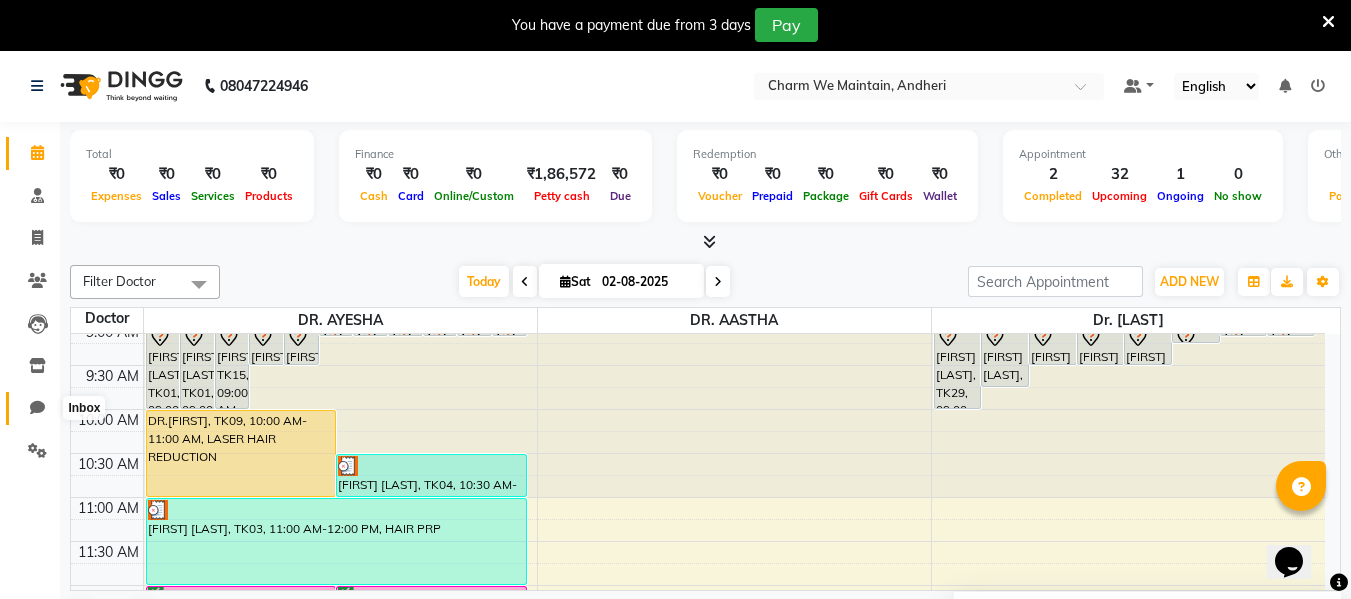 click 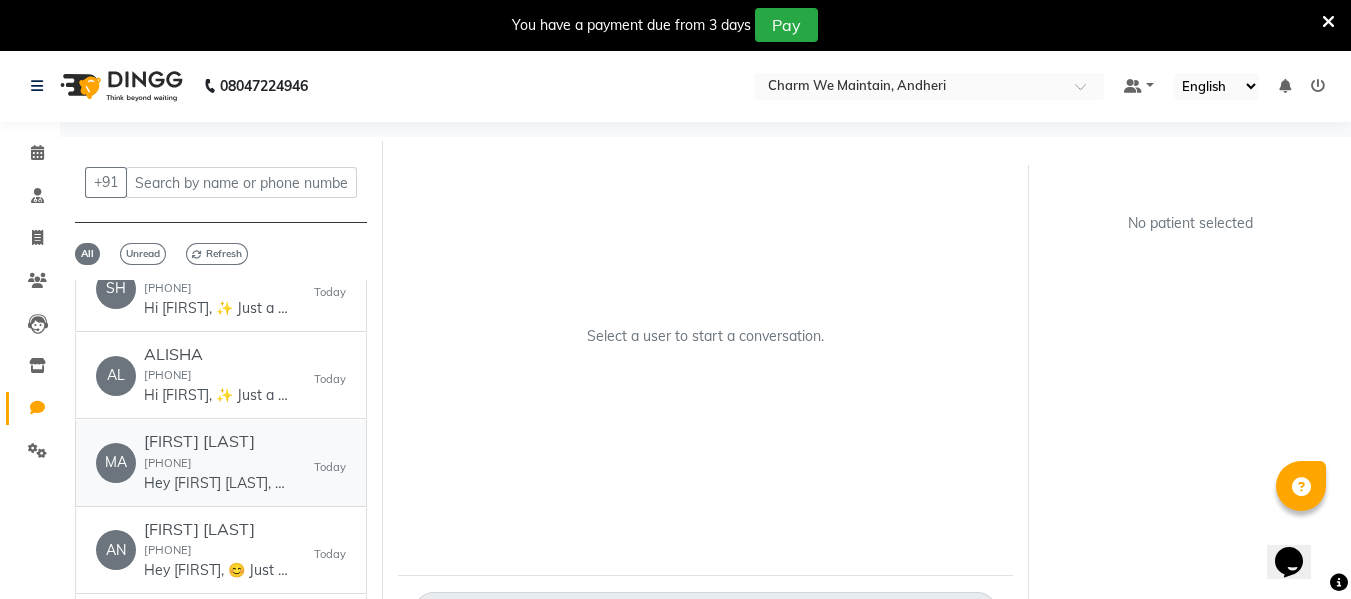 scroll, scrollTop: 0, scrollLeft: 0, axis: both 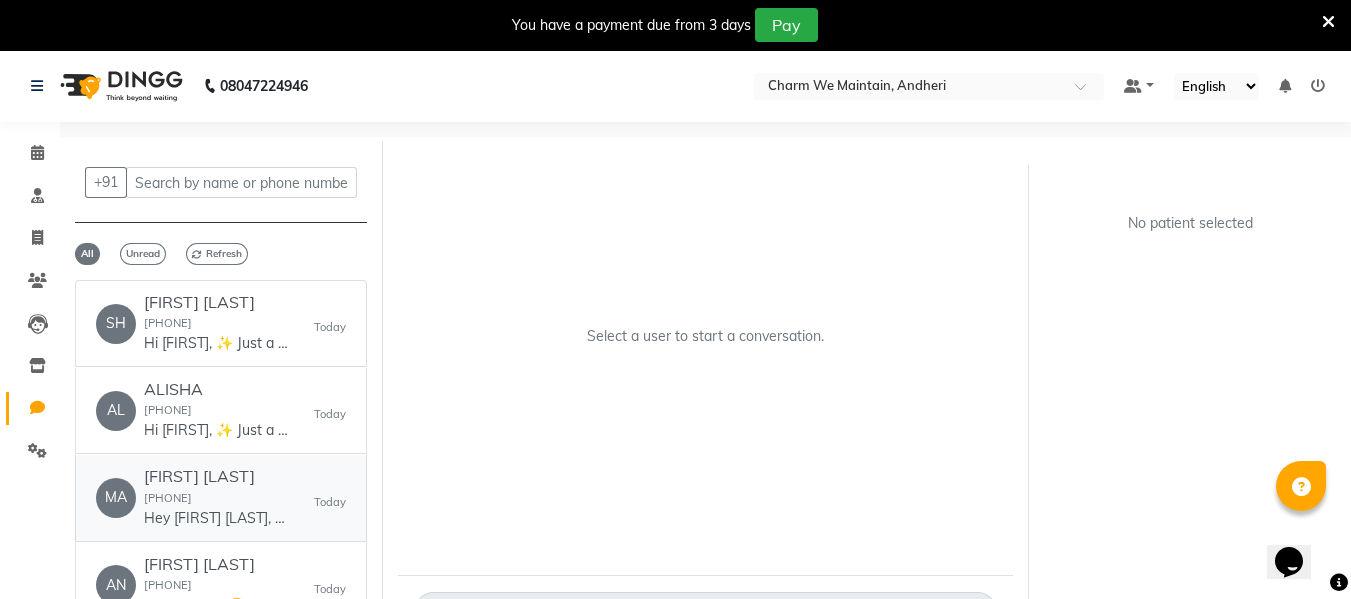 click on "[FIRST] [LAST] [PHONE] Hey [FIRST] [LAST], 😊
Just a quick reminder—your appointment at Charm We Maintain is confirmed.
📅 Today at 1:00 pm
📍 ww4.in/a?c=rwvqkJ
See you soon! Let us know if you need any changes." 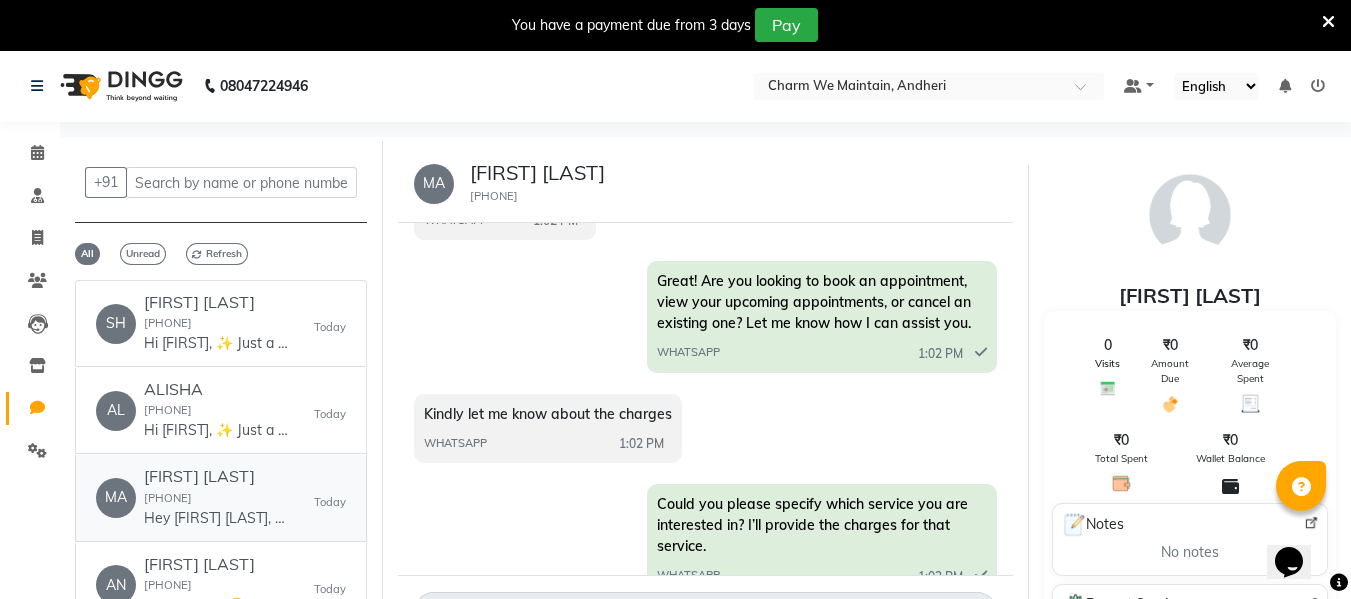 scroll, scrollTop: 443, scrollLeft: 0, axis: vertical 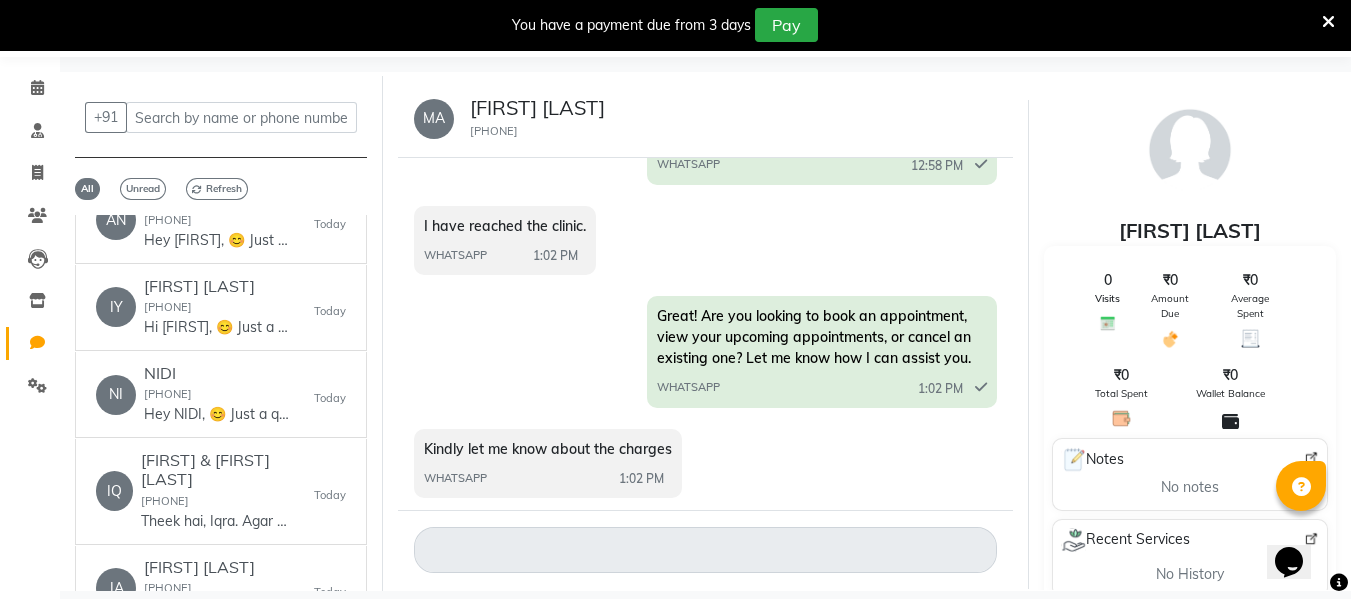 click on "MA" 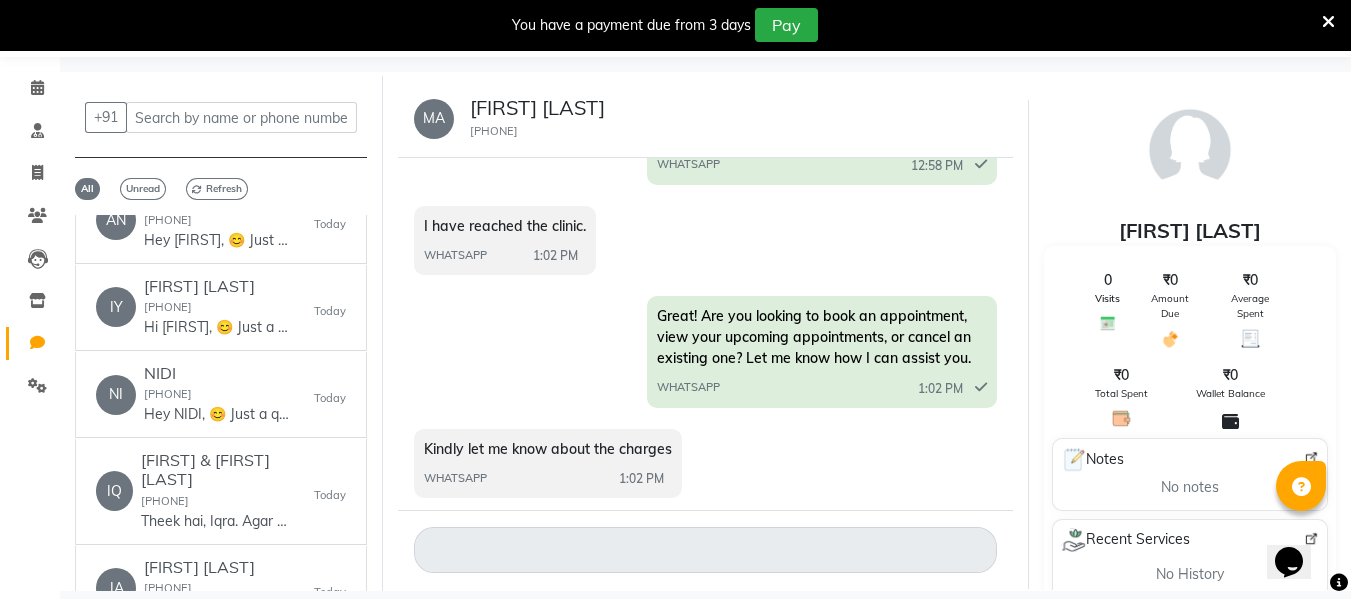 click on "[FIRST] [LAST]" 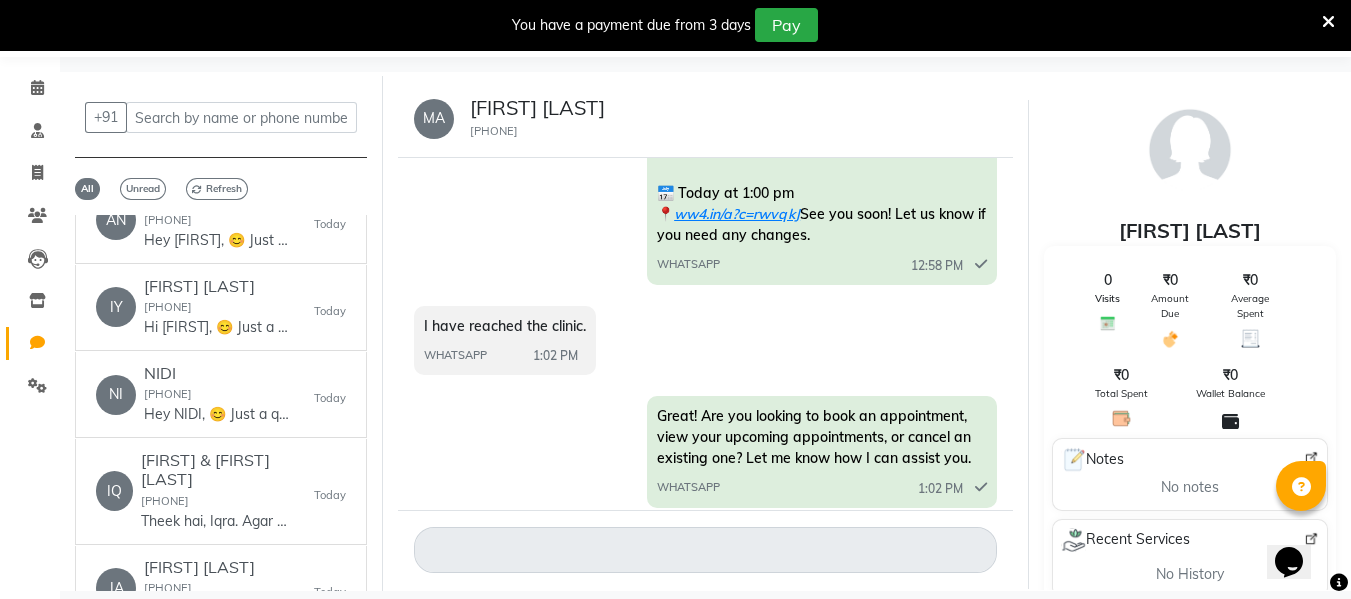 scroll, scrollTop: 0, scrollLeft: 0, axis: both 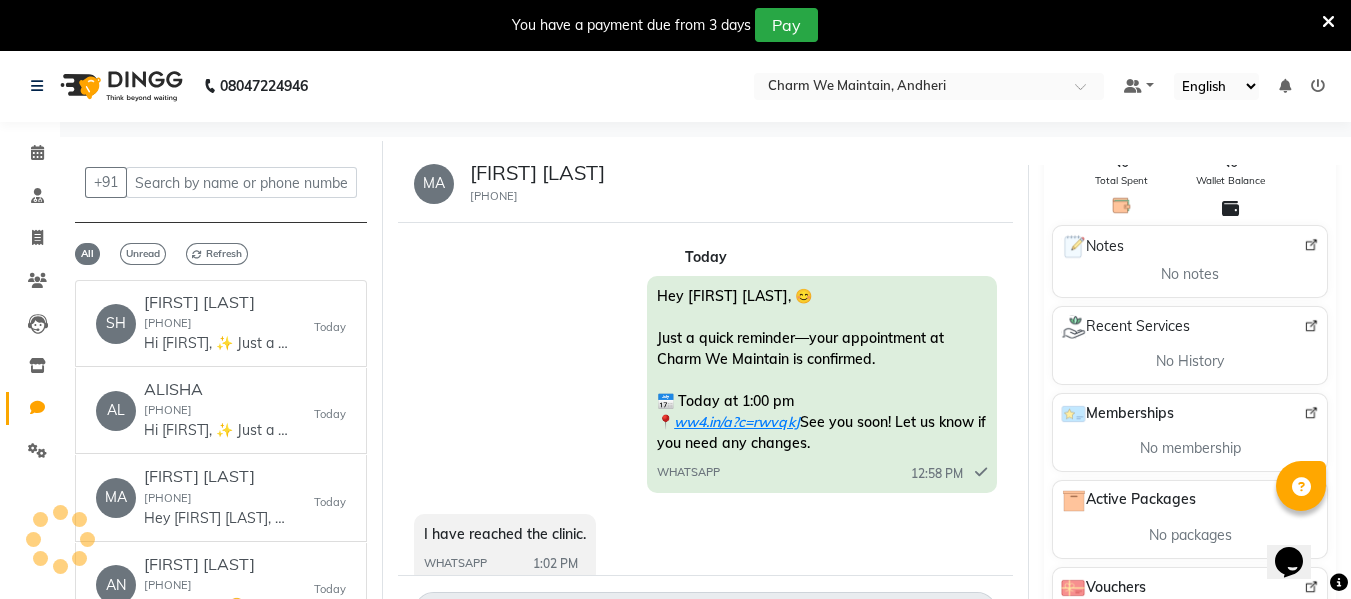 click on "[FIRST] [LAST]" 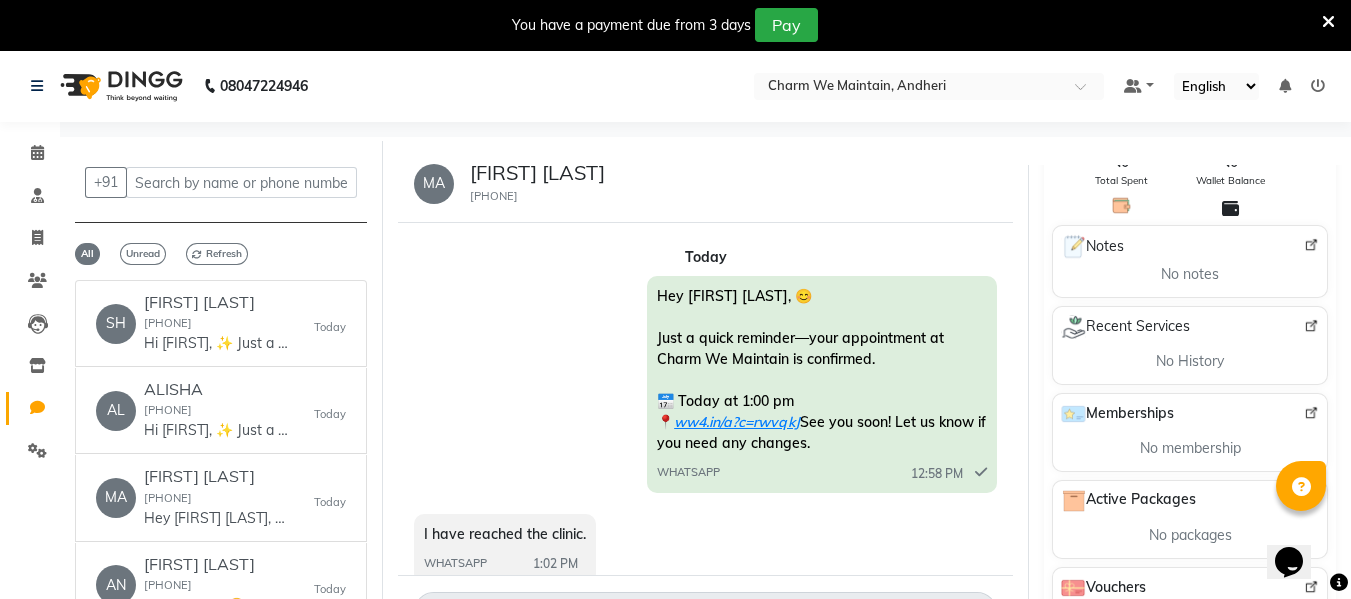 click on "[FIRST] [LAST]" 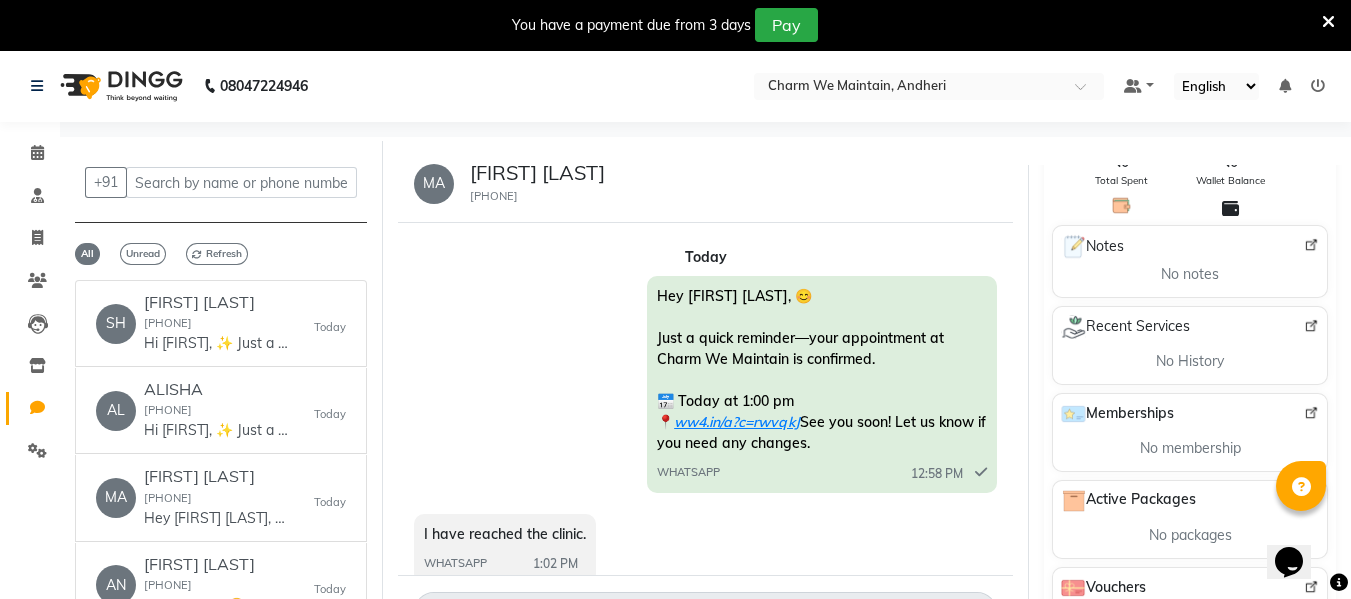 drag, startPoint x: 550, startPoint y: 195, endPoint x: 458, endPoint y: 199, distance: 92.086914 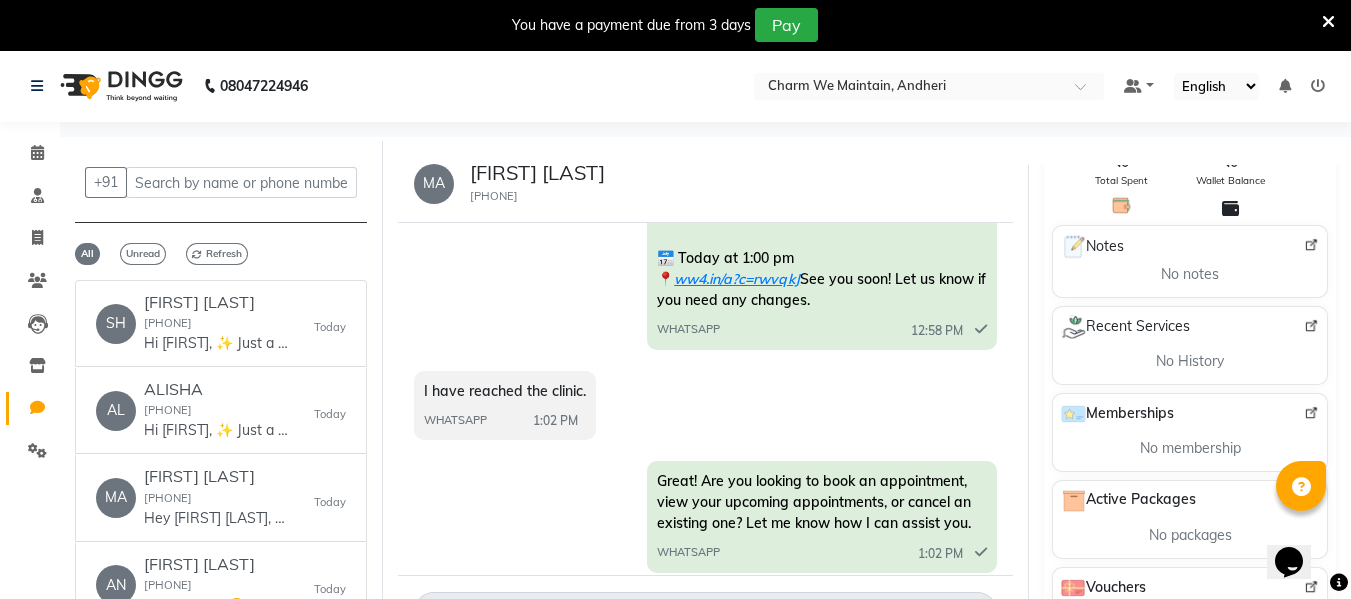 scroll, scrollTop: 0, scrollLeft: 0, axis: both 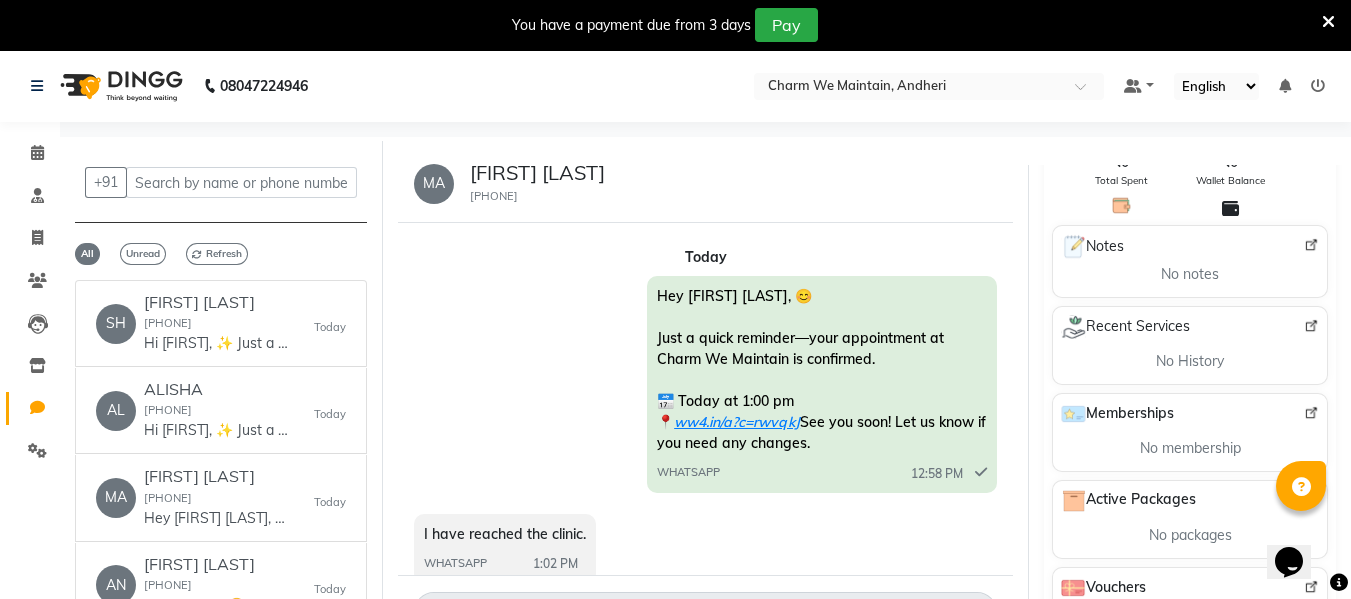 click on "MA [FIRST] [LAST] [PHONE]" 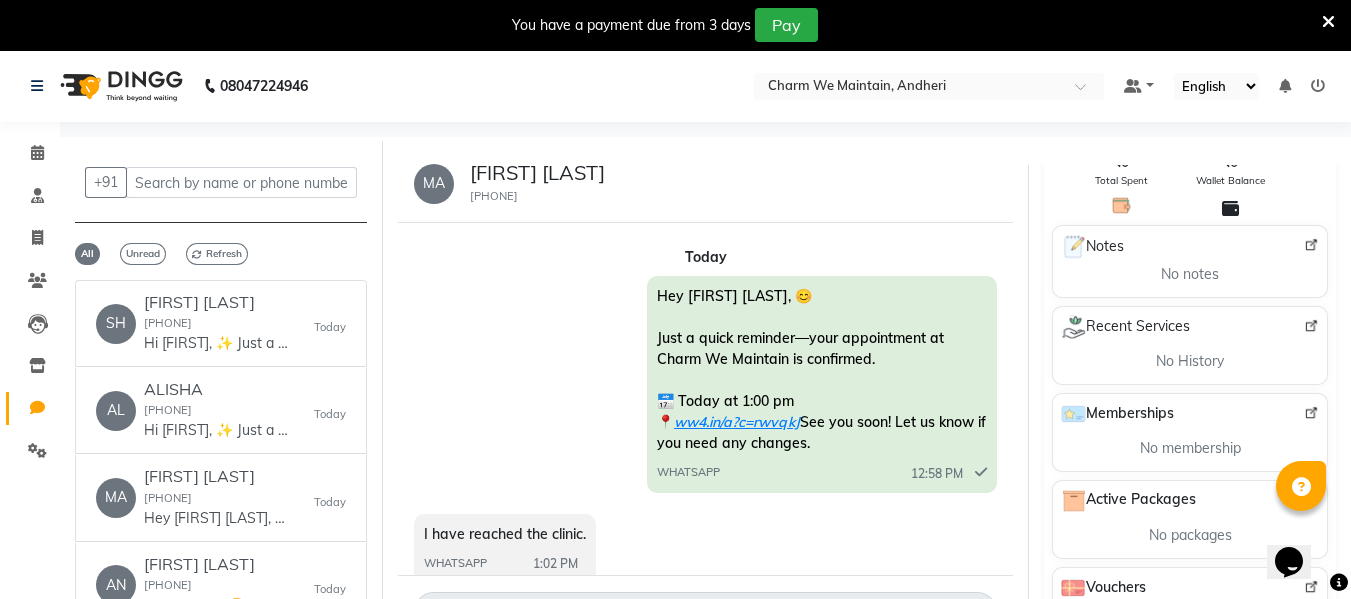 drag, startPoint x: 557, startPoint y: 201, endPoint x: 458, endPoint y: 205, distance: 99.08077 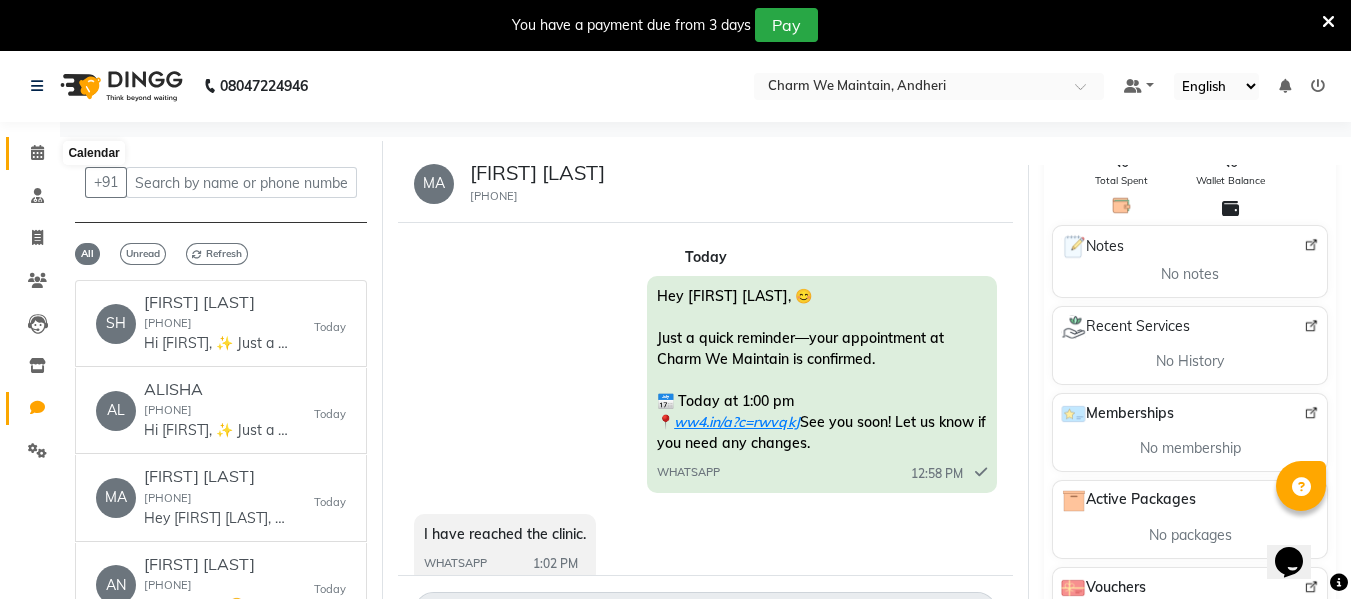 click 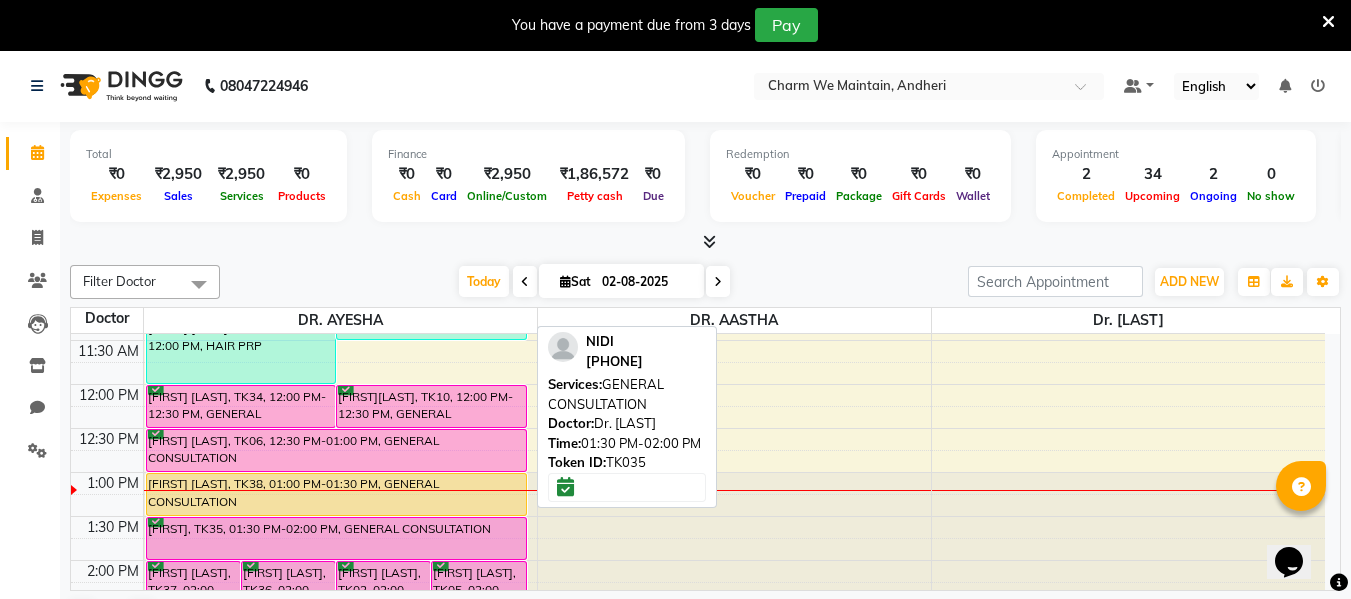 scroll, scrollTop: 300, scrollLeft: 0, axis: vertical 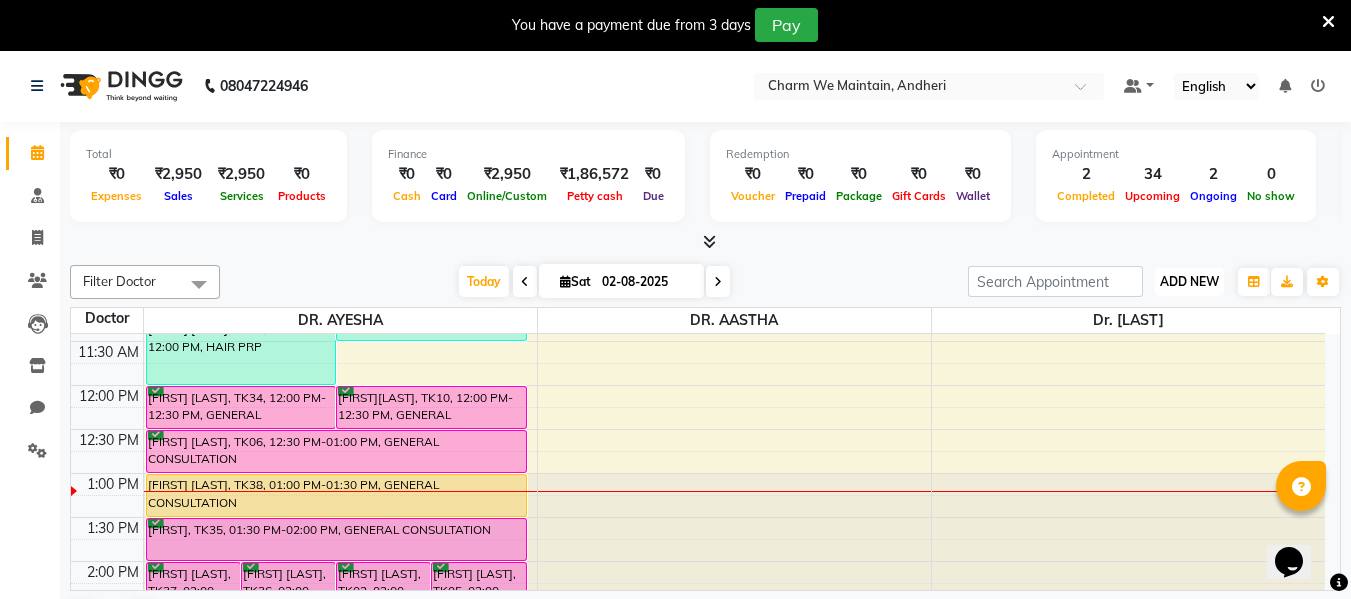 click on "ADD NEW" at bounding box center [1189, 281] 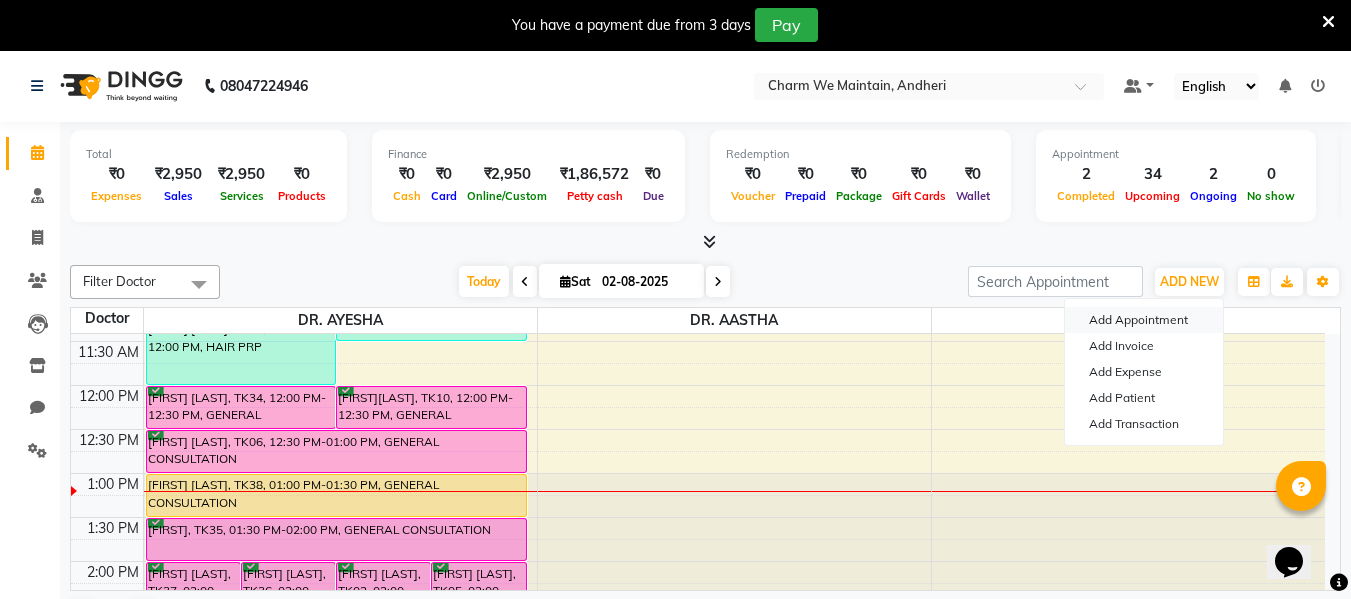 click on "Add Appointment" at bounding box center [1144, 320] 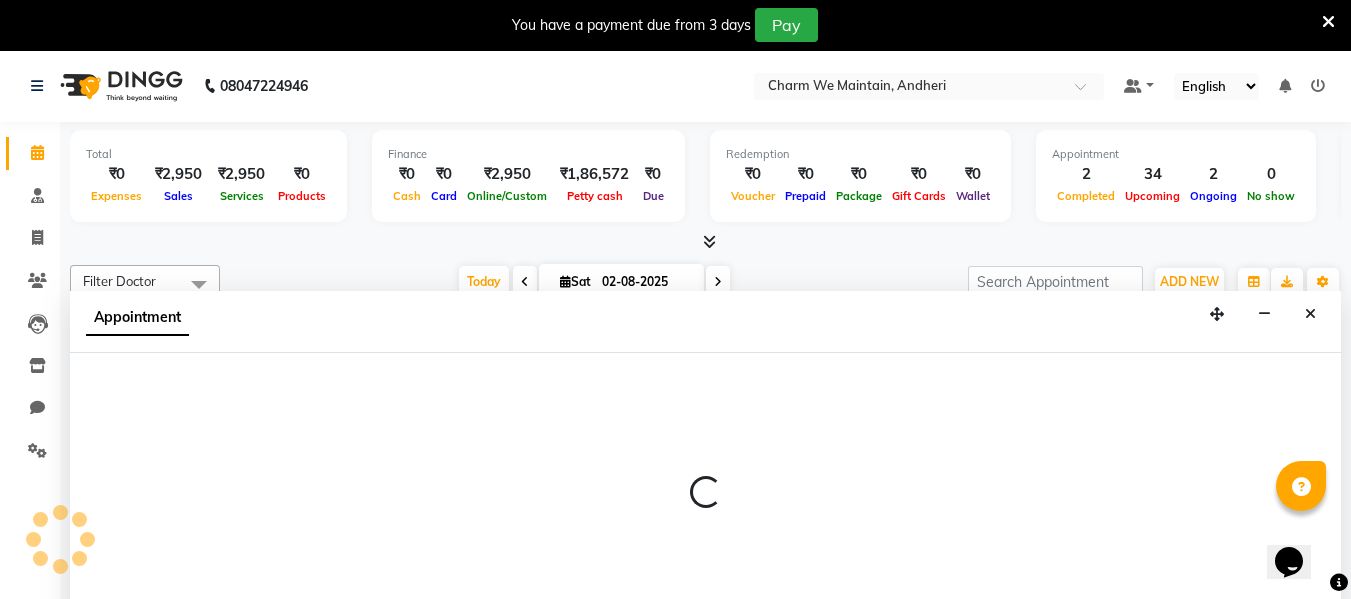 select on "540" 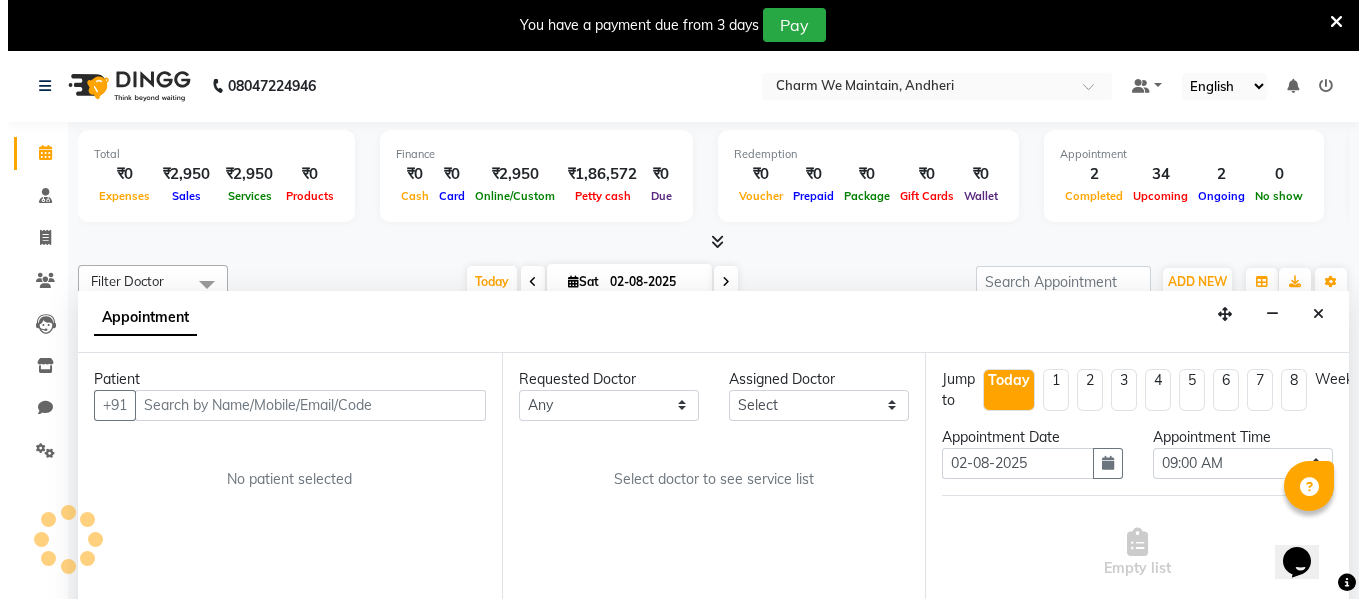 scroll, scrollTop: 51, scrollLeft: 0, axis: vertical 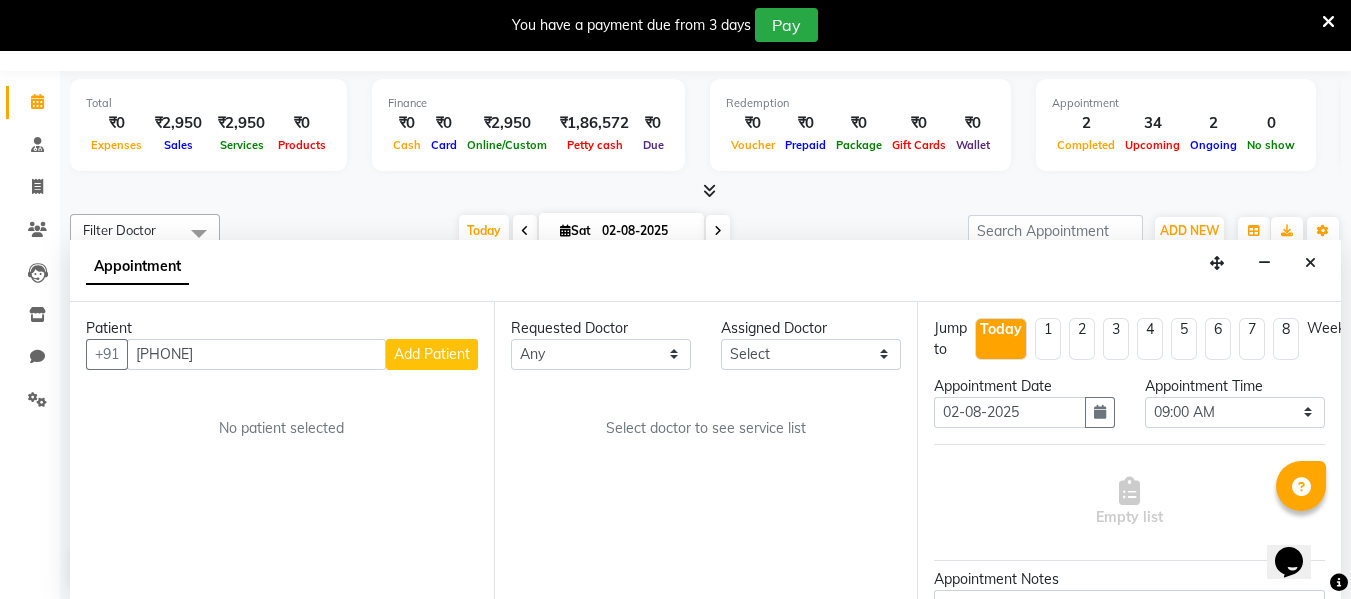 type on "[PHONE]" 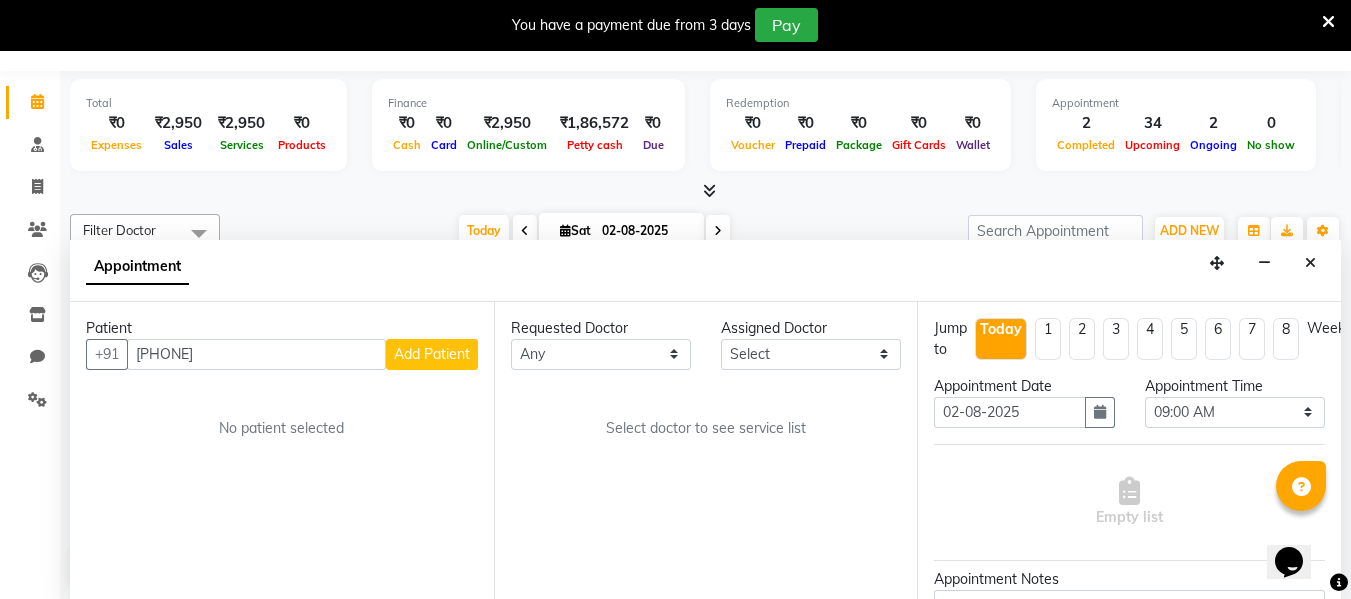 click on "Add Patient" at bounding box center (432, 354) 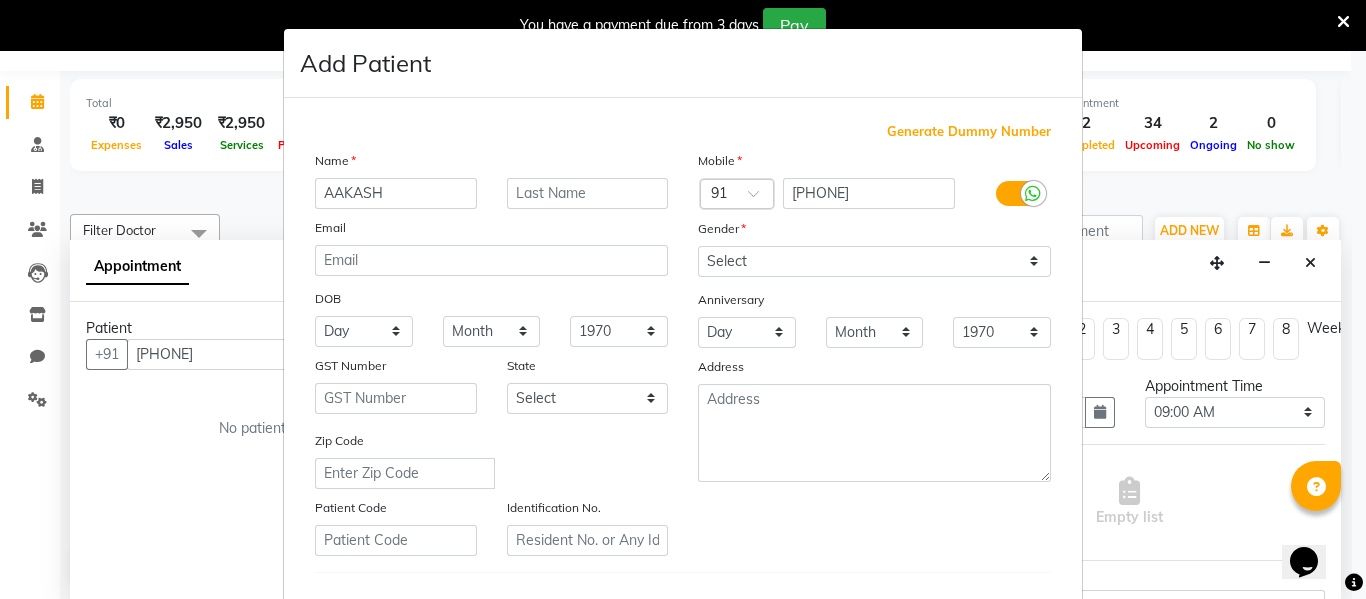 type on "AAKASH" 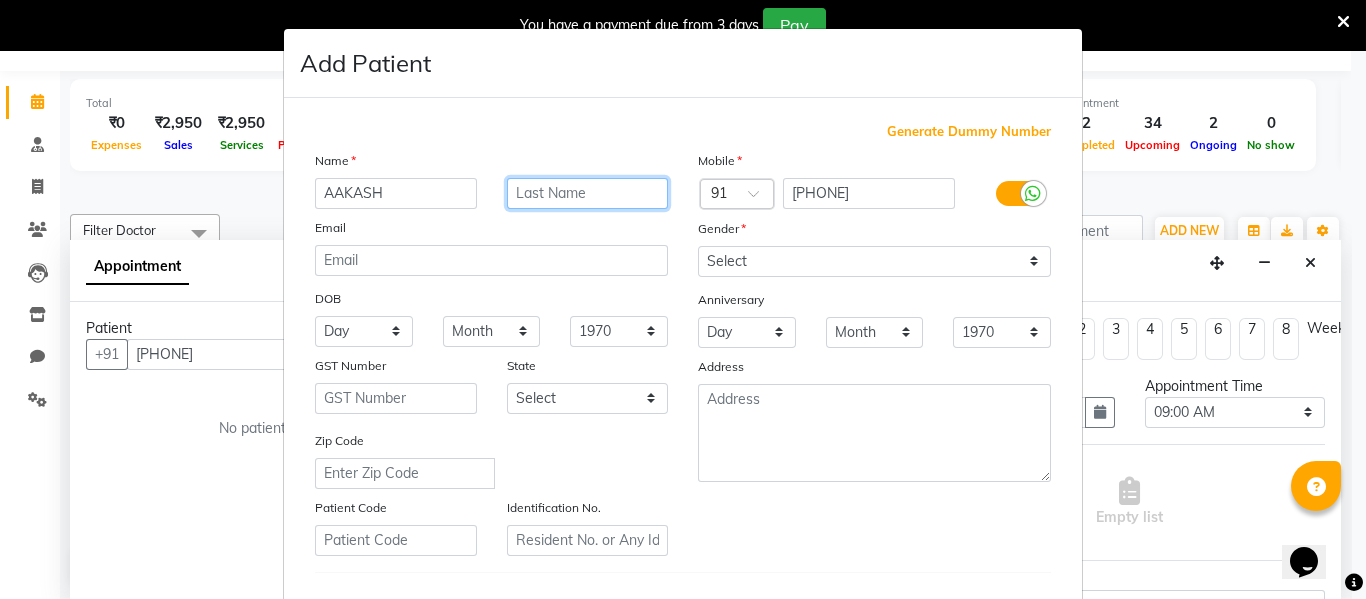 click at bounding box center [588, 193] 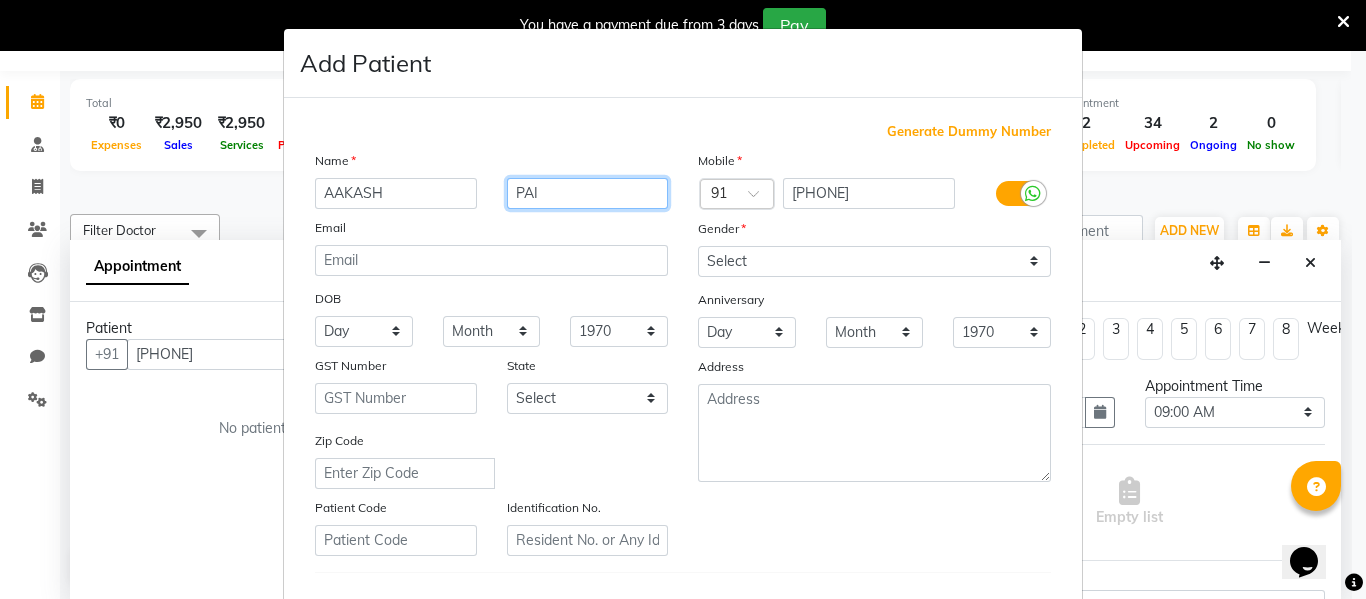 type on "PAI" 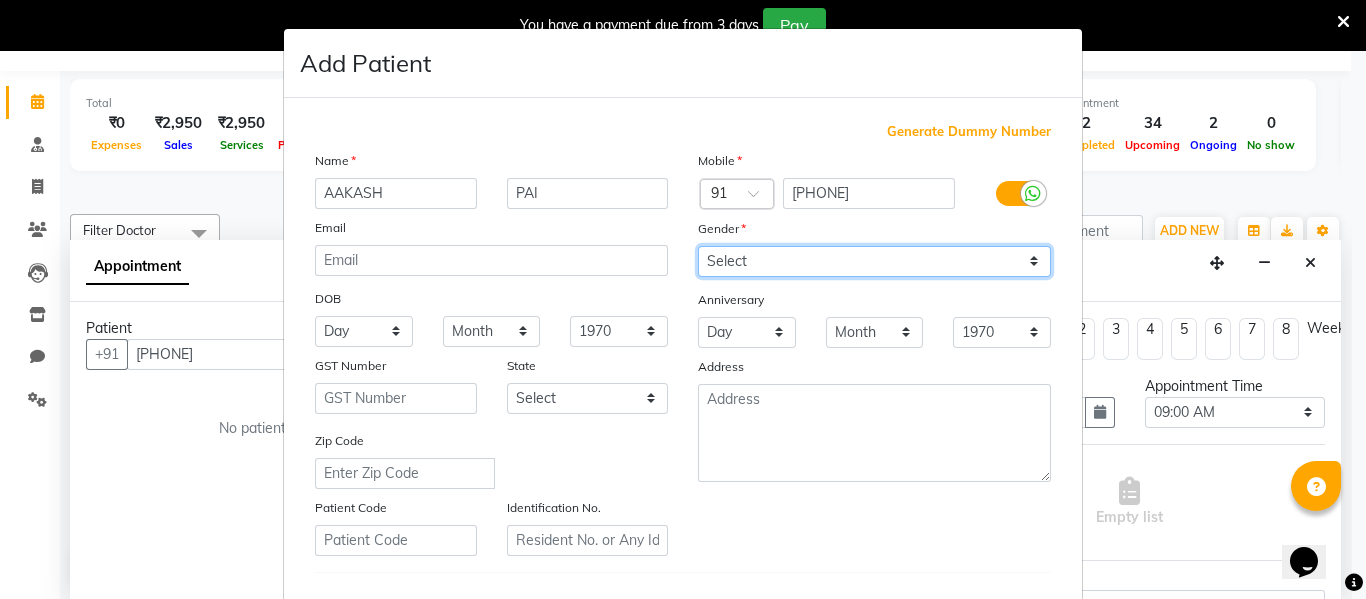 click on "Select Male Female Other Prefer Not To Say" at bounding box center (874, 261) 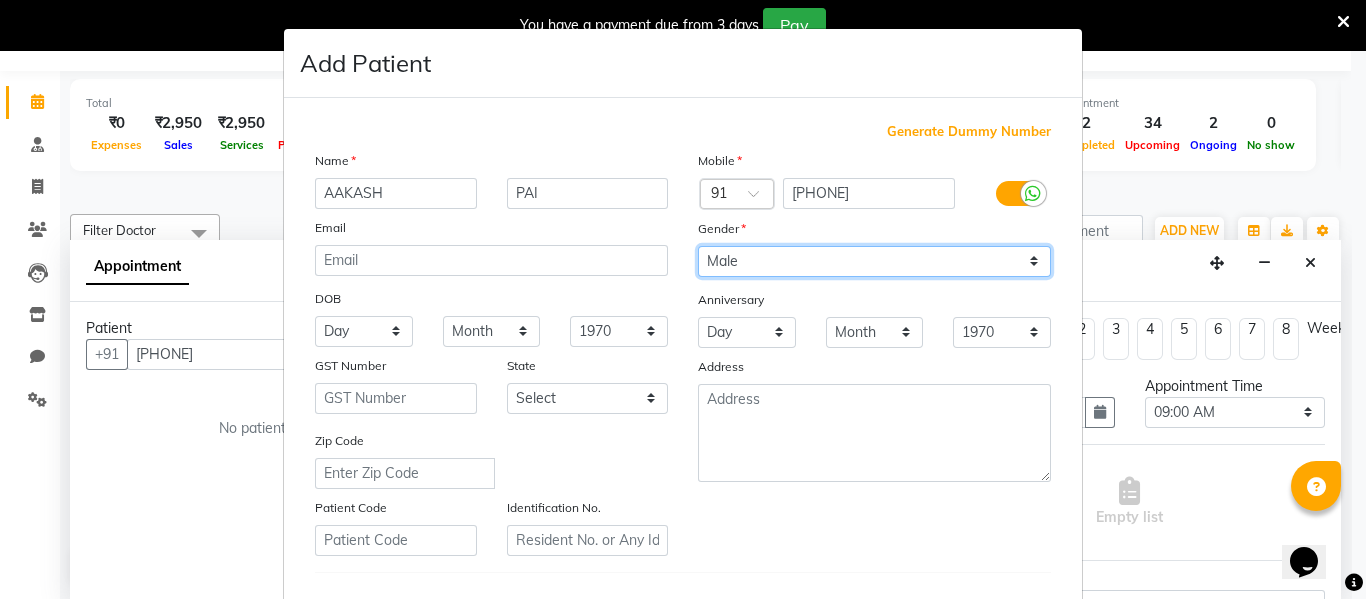 click on "Select Male Female Other Prefer Not To Say" at bounding box center (874, 261) 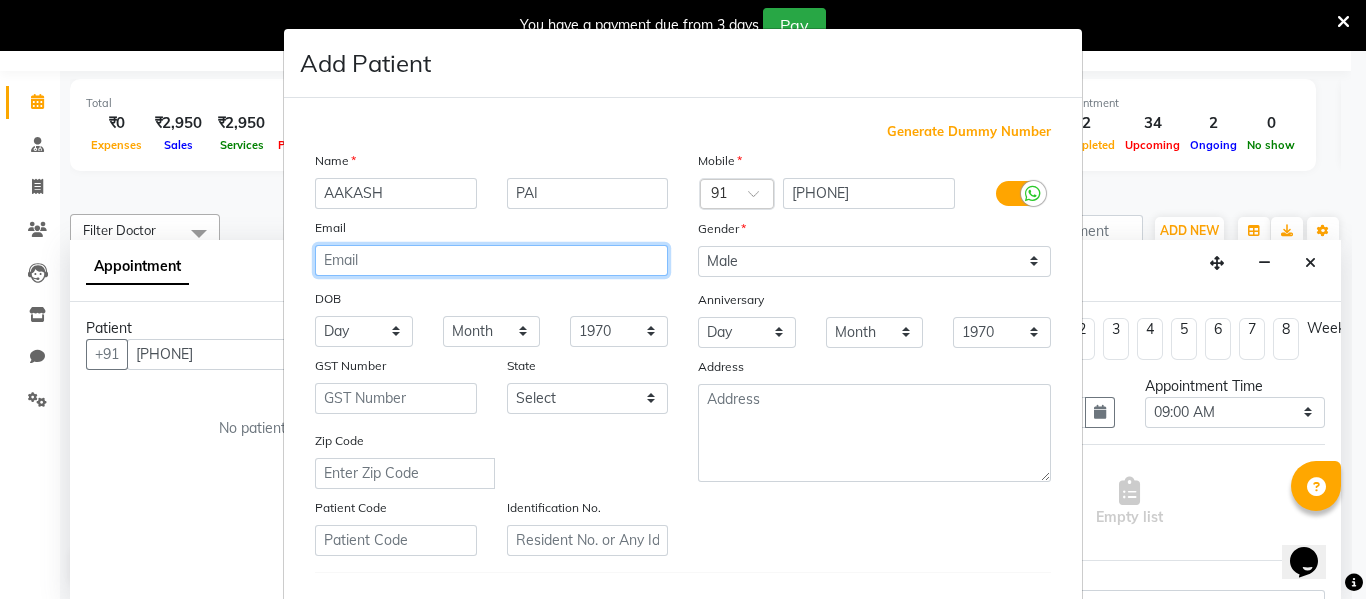 click at bounding box center (491, 260) 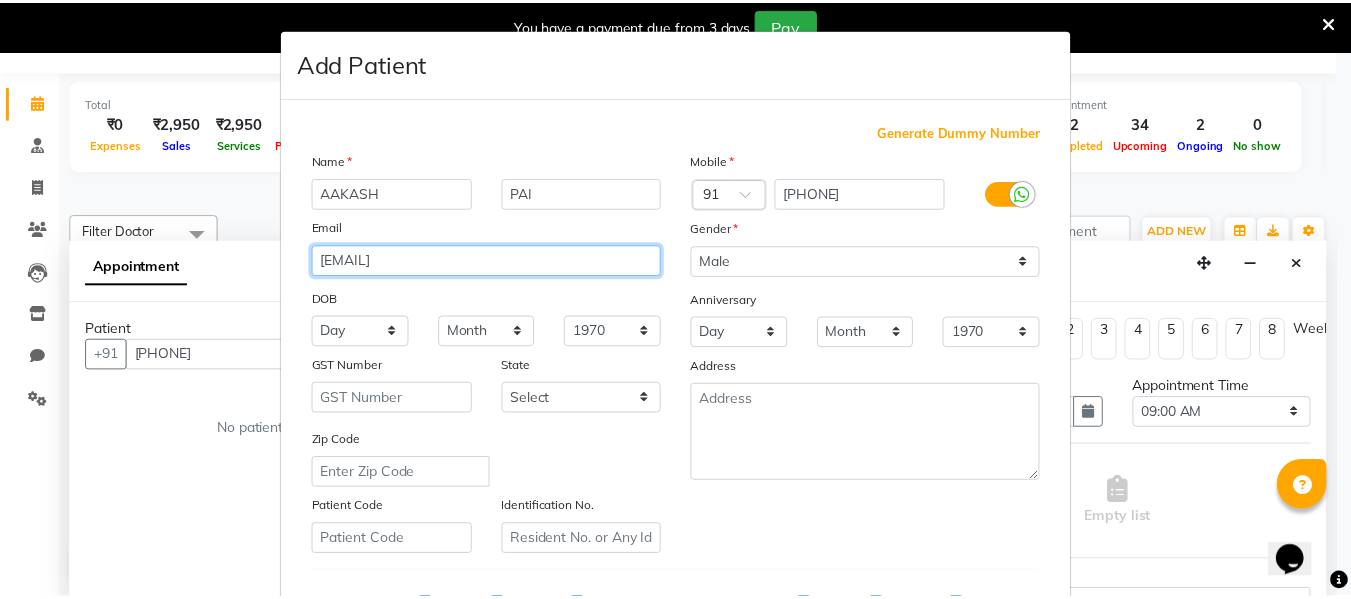 scroll, scrollTop: 324, scrollLeft: 0, axis: vertical 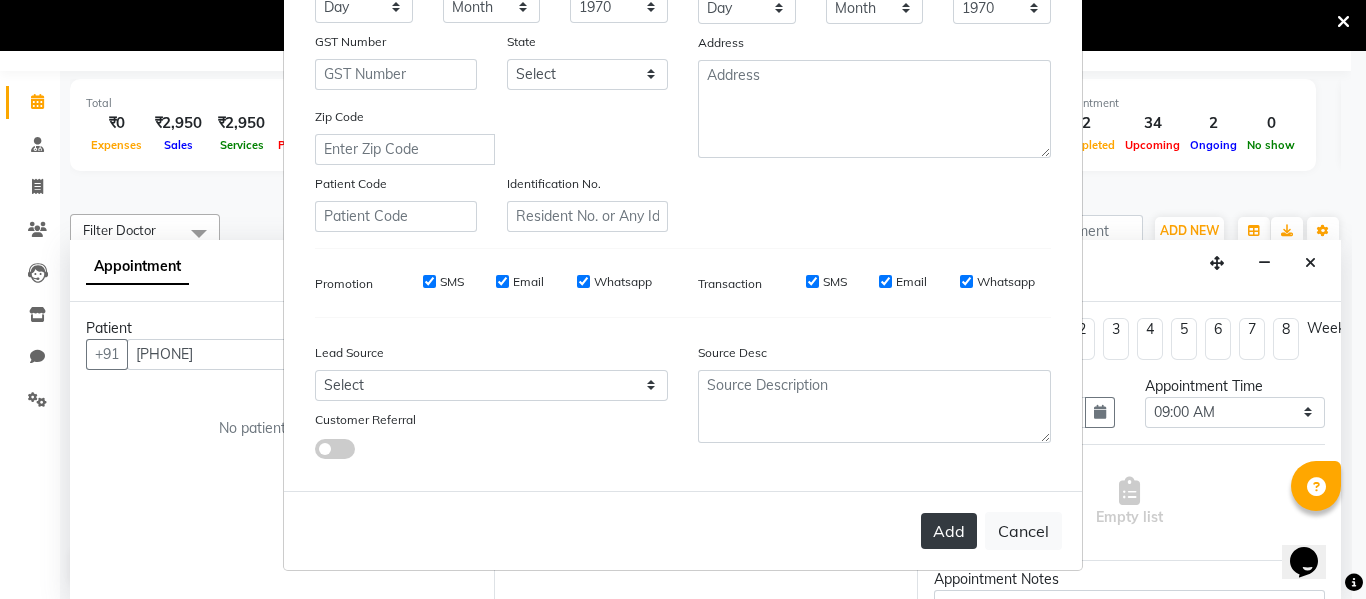 type on "[EMAIL]" 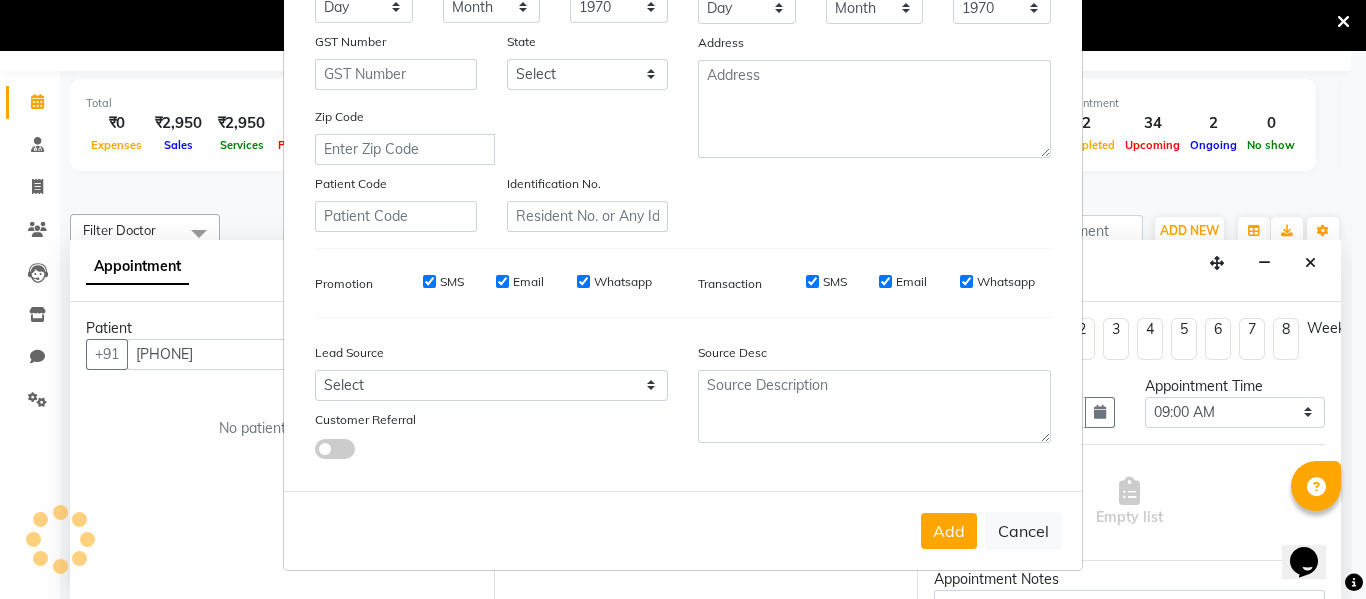 click on "Add" at bounding box center [949, 531] 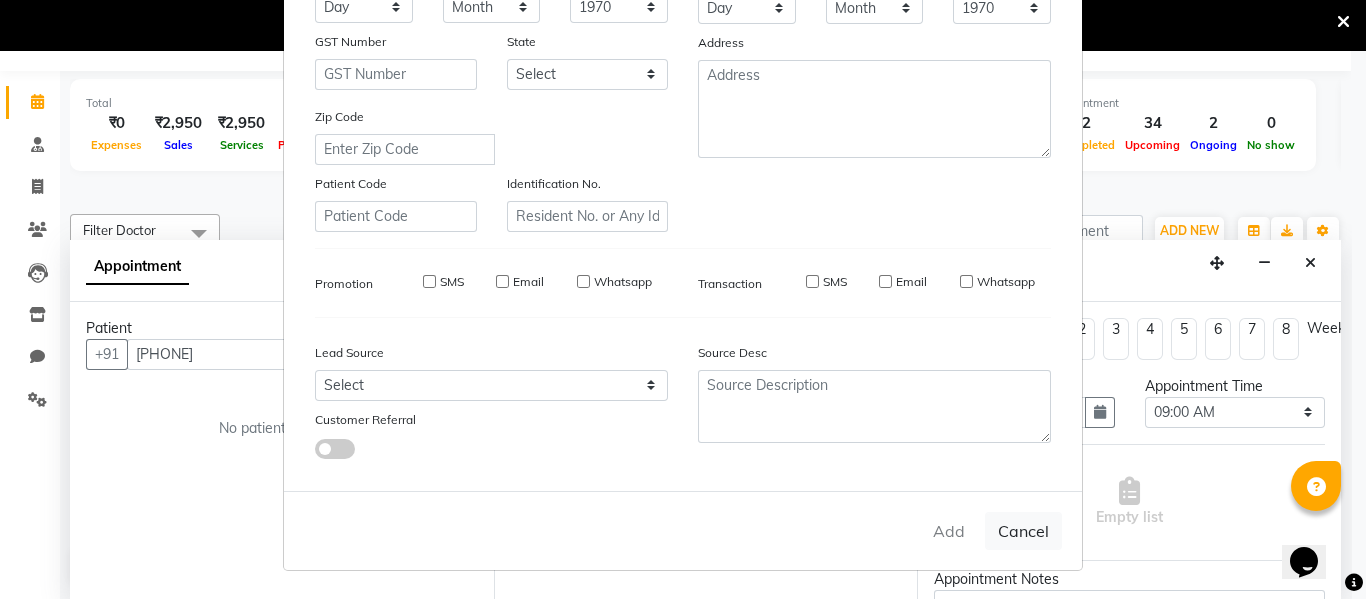 type 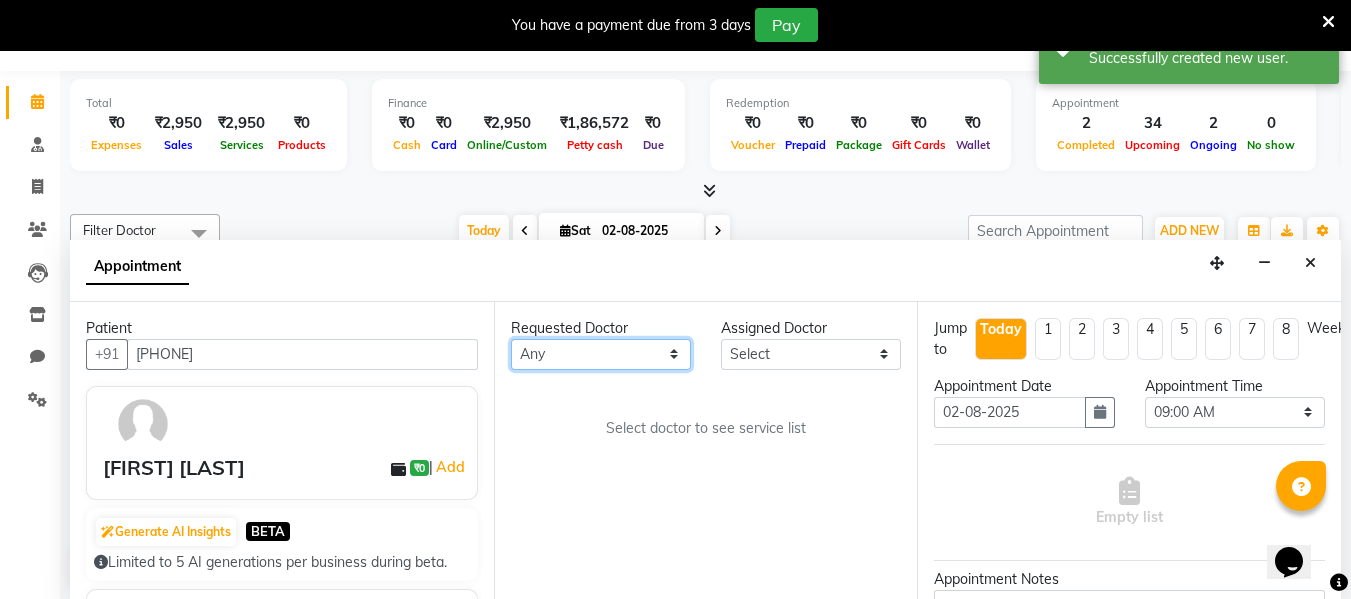 click on "Any DR. [FIRST]	 DR. [FIRST]	 DR. [FIRST]" at bounding box center (601, 354) 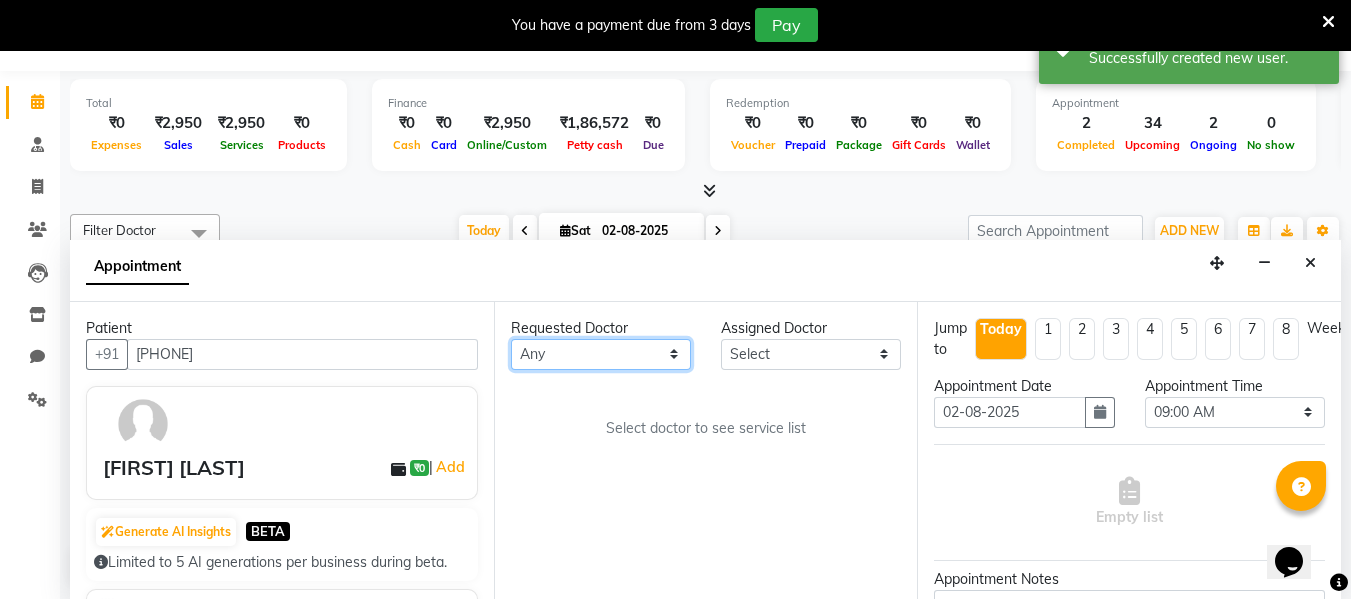 select on "86210" 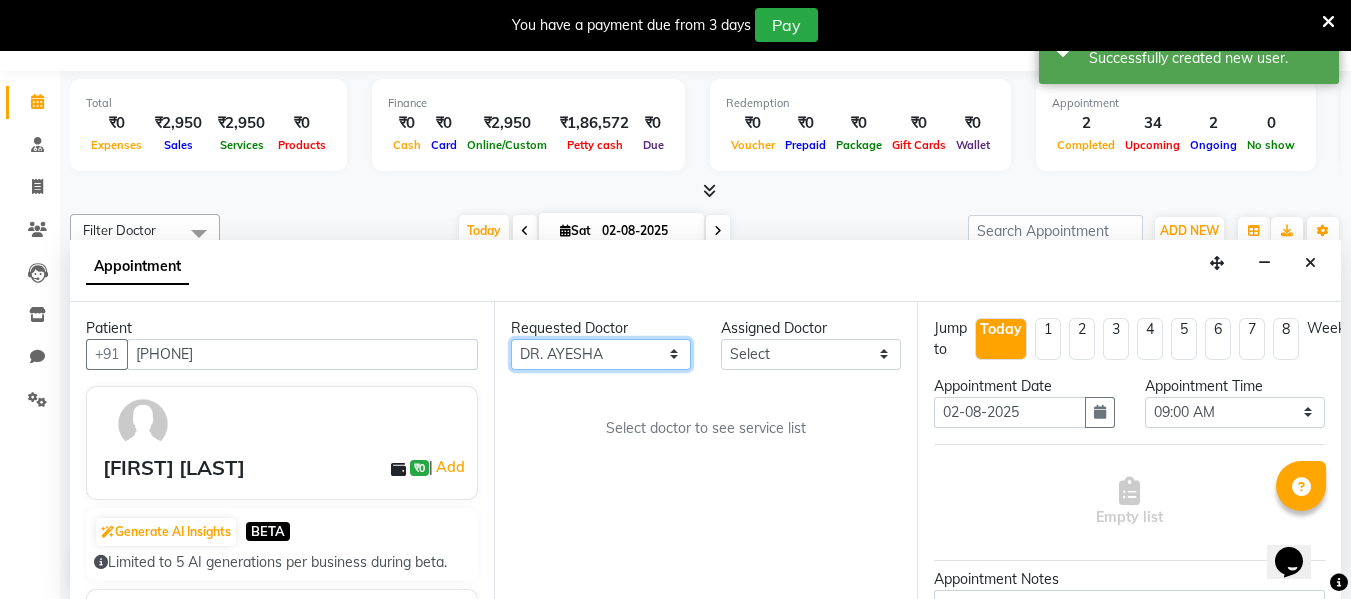 click on "Any DR. [FIRST]	 DR. [FIRST]	 DR. [FIRST]" at bounding box center [601, 354] 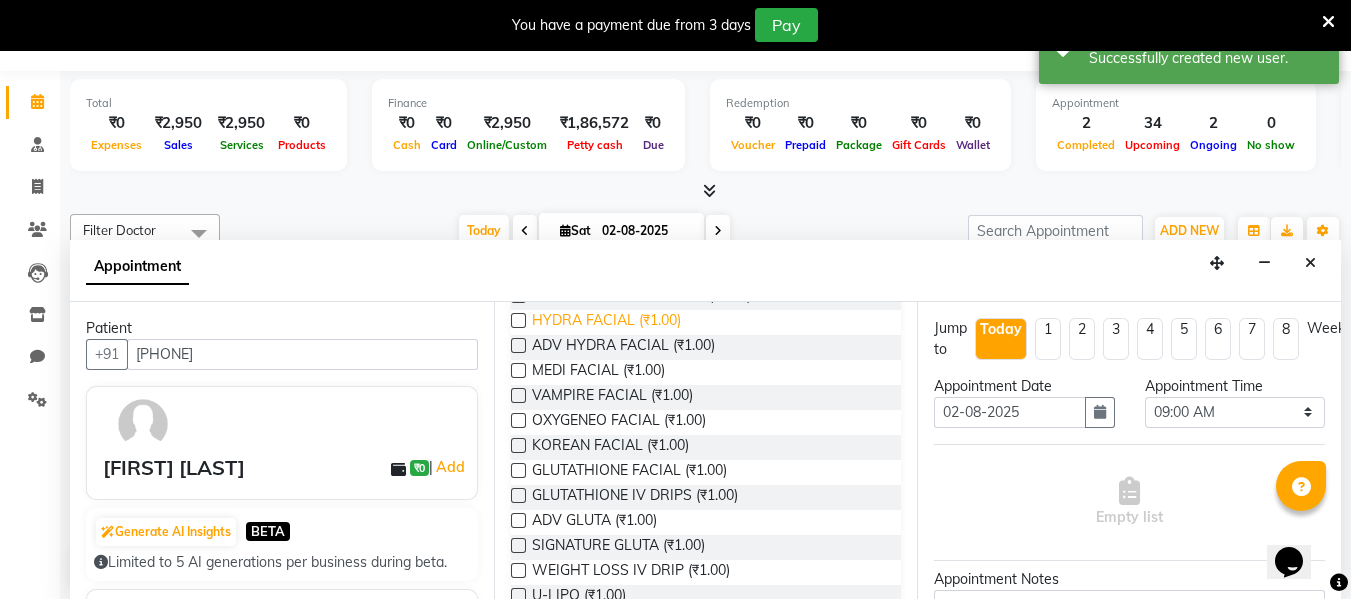 scroll, scrollTop: 100, scrollLeft: 0, axis: vertical 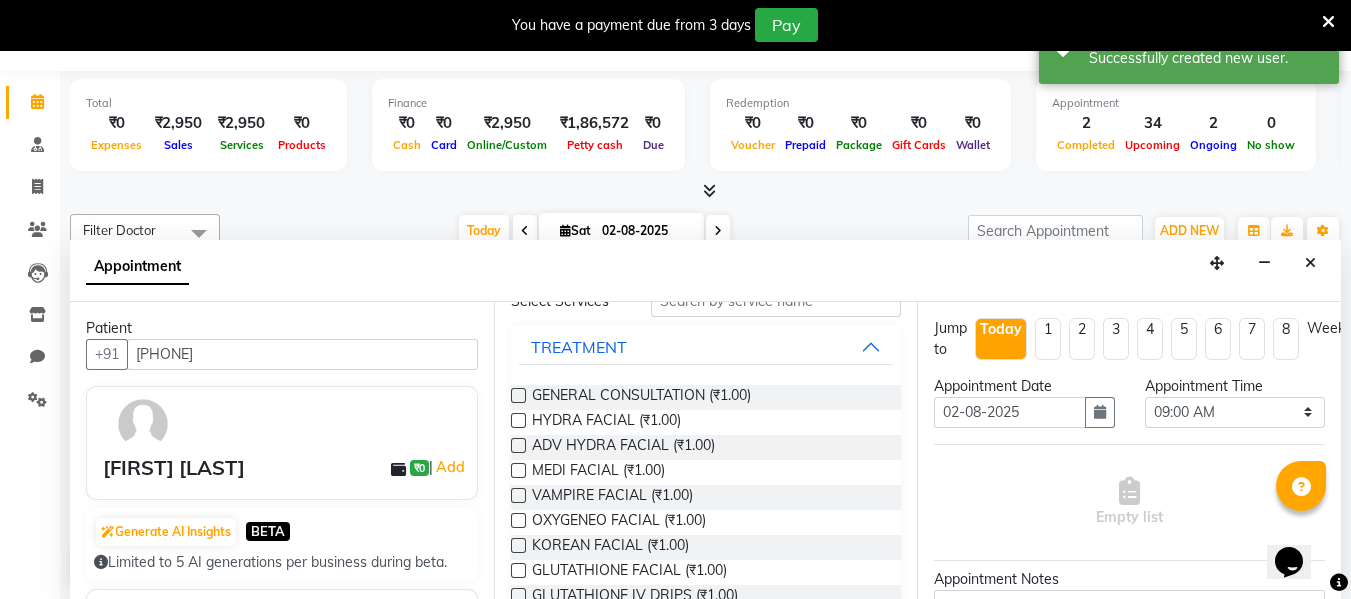 click at bounding box center (518, 395) 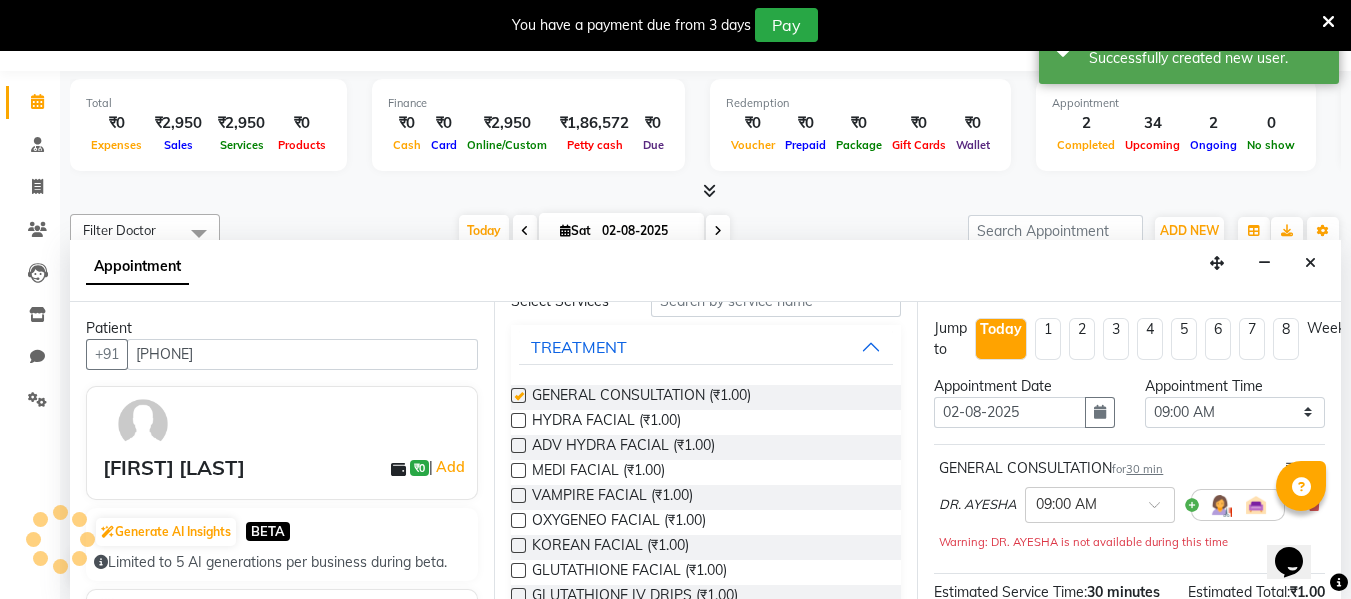 checkbox on "false" 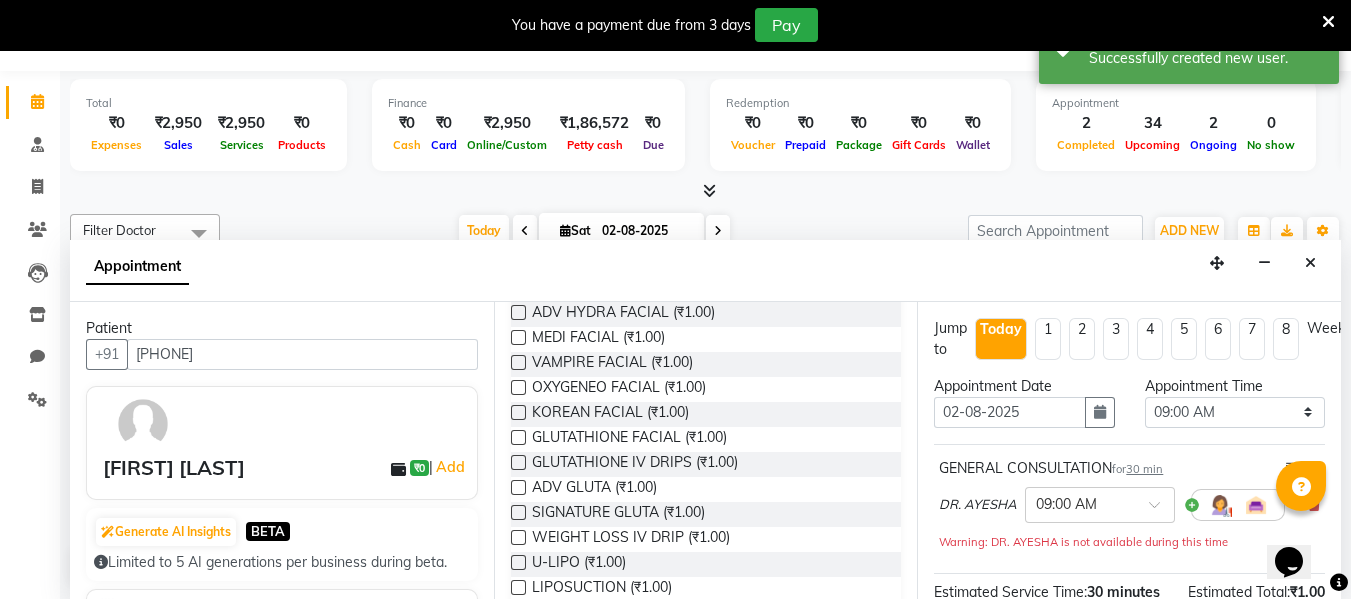 scroll, scrollTop: 400, scrollLeft: 0, axis: vertical 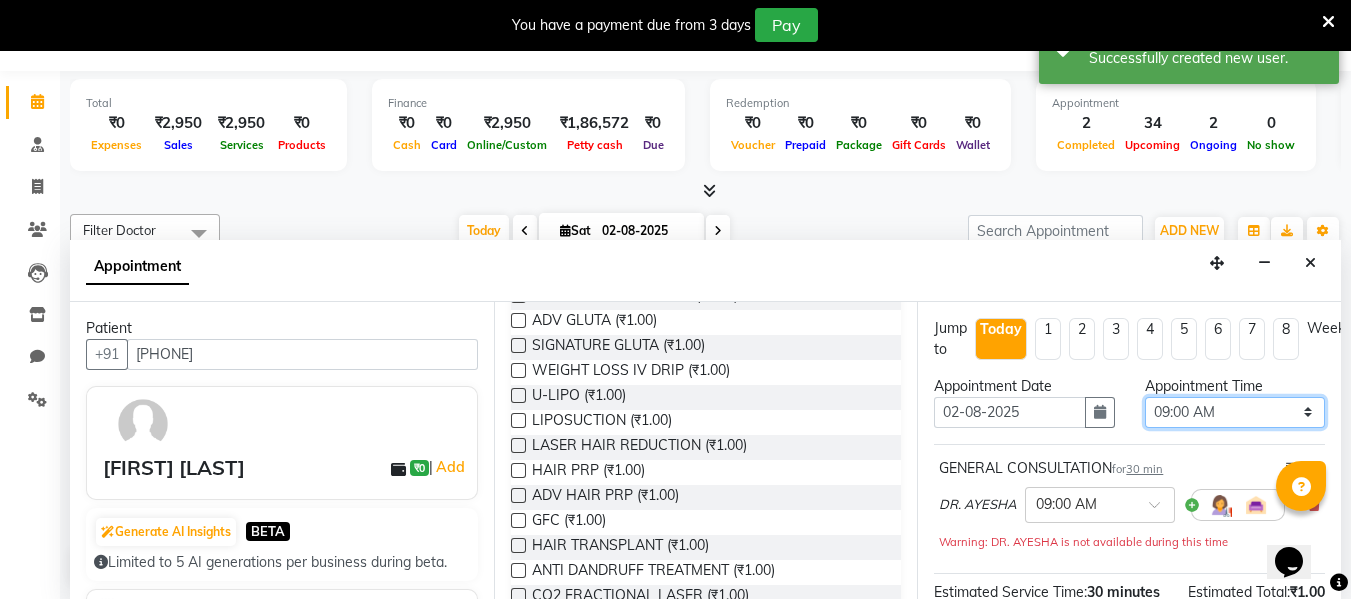 click on "Select 09:00 AM 09:15 AM 09:30 AM 09:45 AM 10:00 AM 10:15 AM 10:30 AM 10:45 AM 11:00 AM 11:15 AM 11:30 AM 11:45 AM 12:00 PM 12:15 PM 12:30 PM 12:45 PM 01:00 PM 01:15 PM 01:30 PM 01:45 PM 02:00 PM 02:15 PM 02:30 PM 02:45 PM 03:00 PM 03:15 PM 03:30 PM 03:45 PM 04:00 PM 04:15 PM 04:30 PM 04:45 PM 05:00 PM 05:15 PM 05:30 PM 05:45 PM 06:00 PM 06:15 PM 06:30 PM 06:45 PM 07:00 PM 07:15 PM 07:30 PM 07:45 PM 08:00 PM 08:15 PM 08:30 PM 08:45 PM 09:00 PM 09:15 PM 09:30 PM 09:45 PM 10:00 PM" at bounding box center (1235, 412) 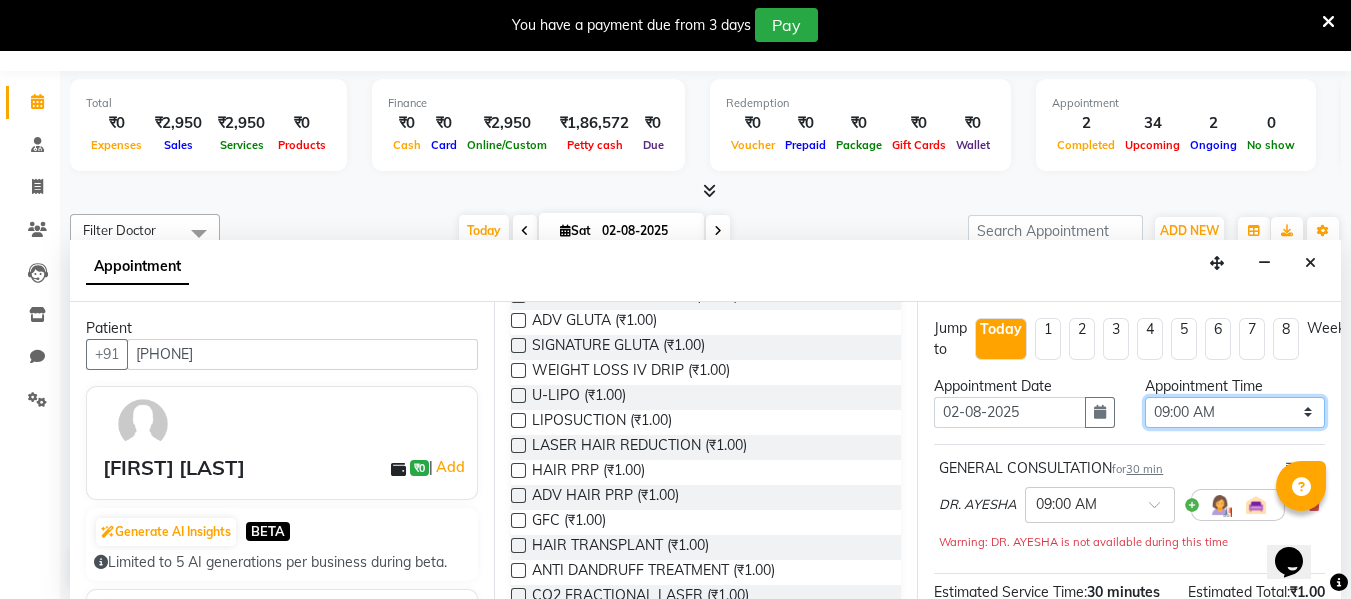 select on "870" 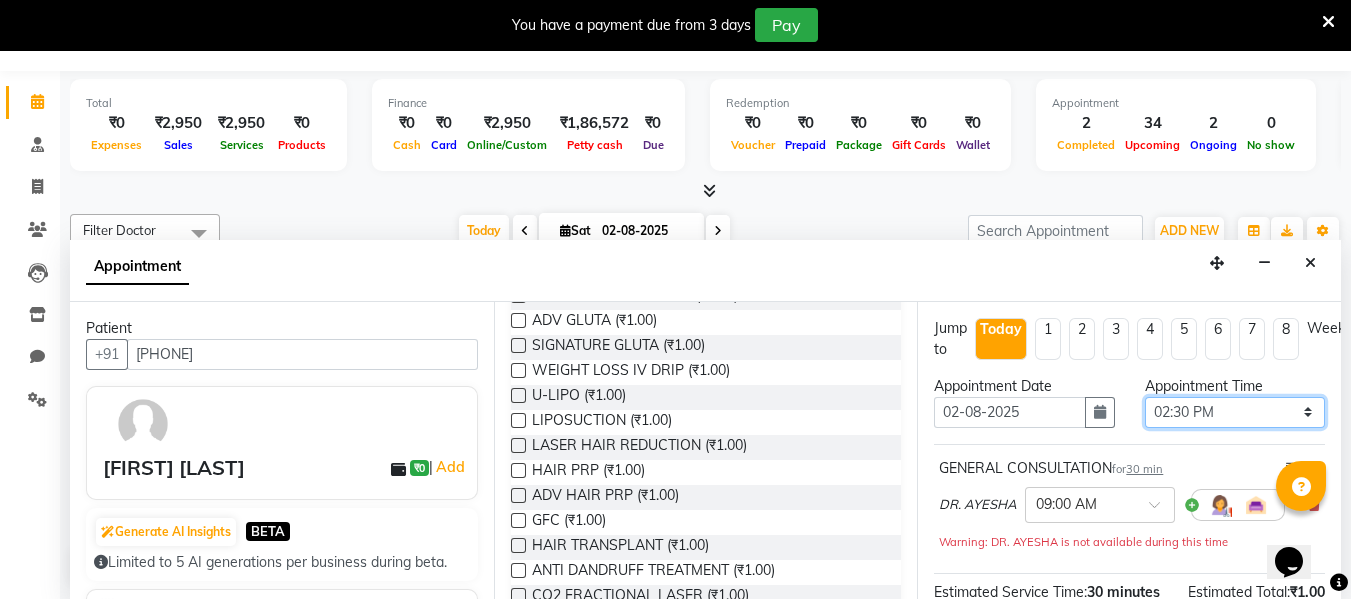 click on "Select 09:00 AM 09:15 AM 09:30 AM 09:45 AM 10:00 AM 10:15 AM 10:30 AM 10:45 AM 11:00 AM 11:15 AM 11:30 AM 11:45 AM 12:00 PM 12:15 PM 12:30 PM 12:45 PM 01:00 PM 01:15 PM 01:30 PM 01:45 PM 02:00 PM 02:15 PM 02:30 PM 02:45 PM 03:00 PM 03:15 PM 03:30 PM 03:45 PM 04:00 PM 04:15 PM 04:30 PM 04:45 PM 05:00 PM 05:15 PM 05:30 PM 05:45 PM 06:00 PM 06:15 PM 06:30 PM 06:45 PM 07:00 PM 07:15 PM 07:30 PM 07:45 PM 08:00 PM 08:15 PM 08:30 PM 08:45 PM 09:00 PM 09:15 PM 09:30 PM 09:45 PM 10:00 PM" at bounding box center [1235, 412] 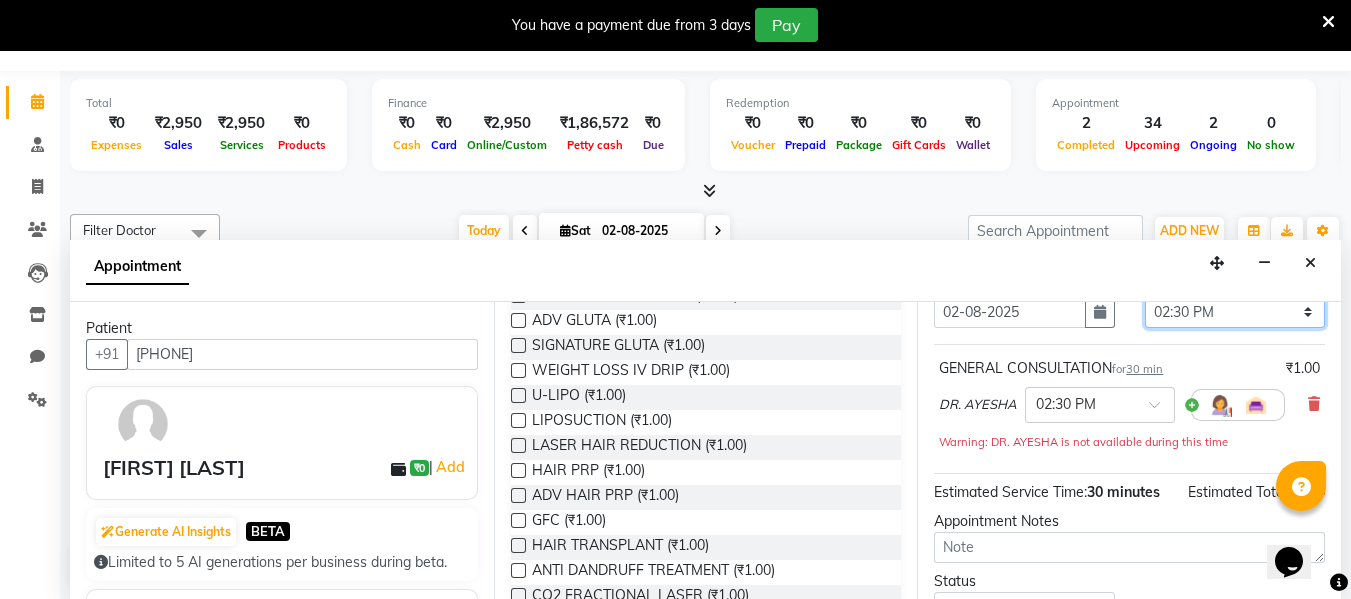 scroll, scrollTop: 200, scrollLeft: 0, axis: vertical 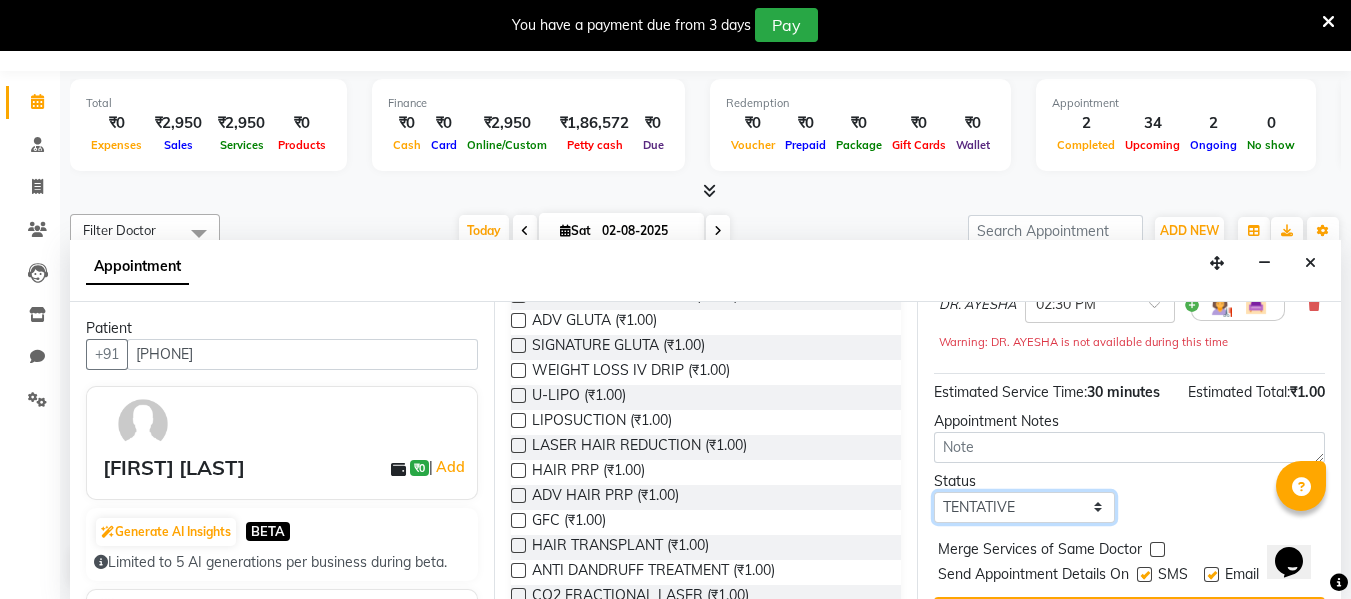 click on "Select TENTATIVE CONFIRM CHECK-IN UPCOMING" at bounding box center [1024, 507] 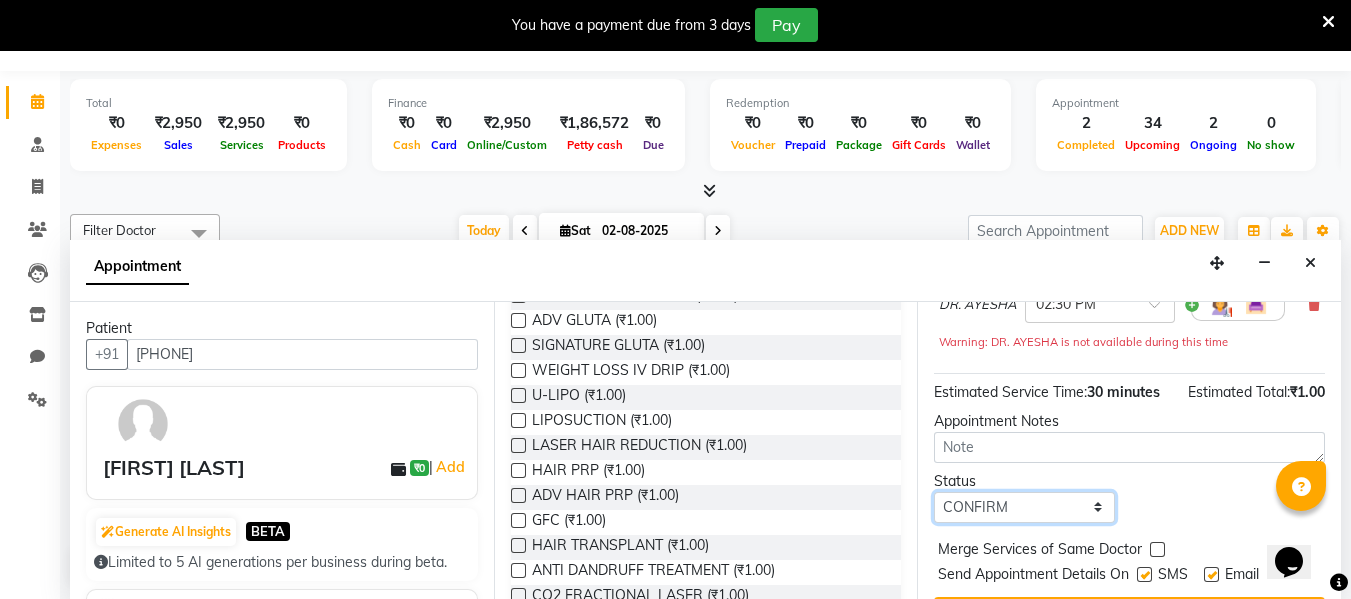 click on "Select TENTATIVE CONFIRM CHECK-IN UPCOMING" at bounding box center (1024, 507) 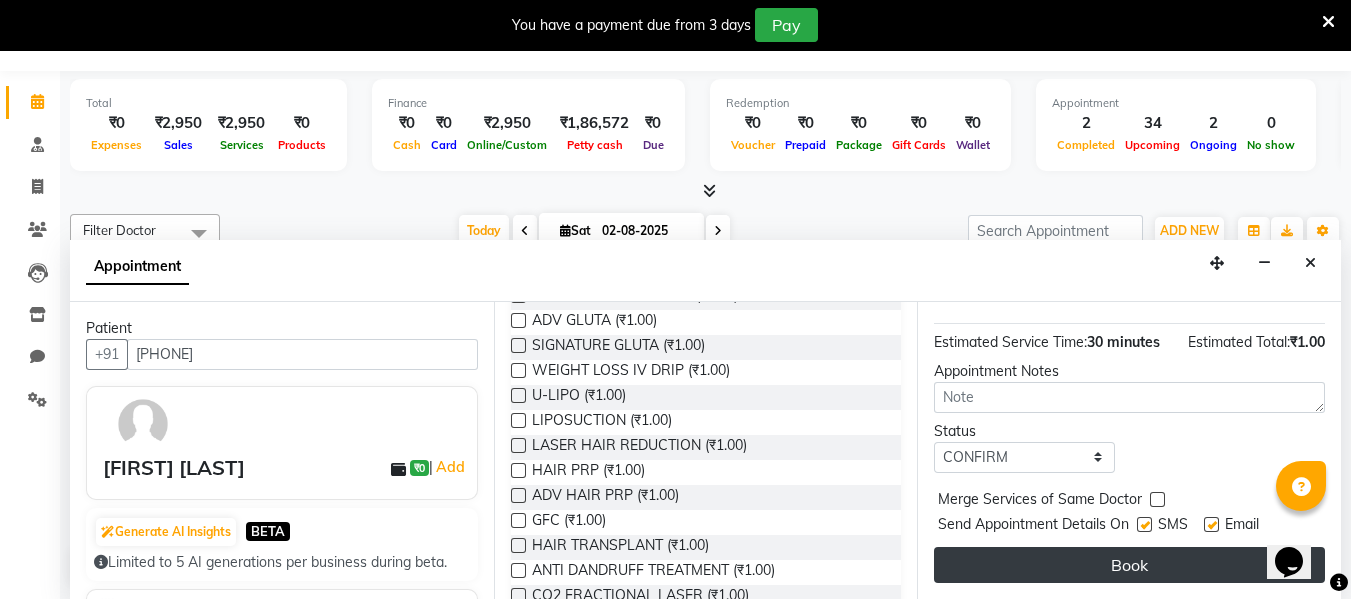 click on "Book" at bounding box center [1129, 565] 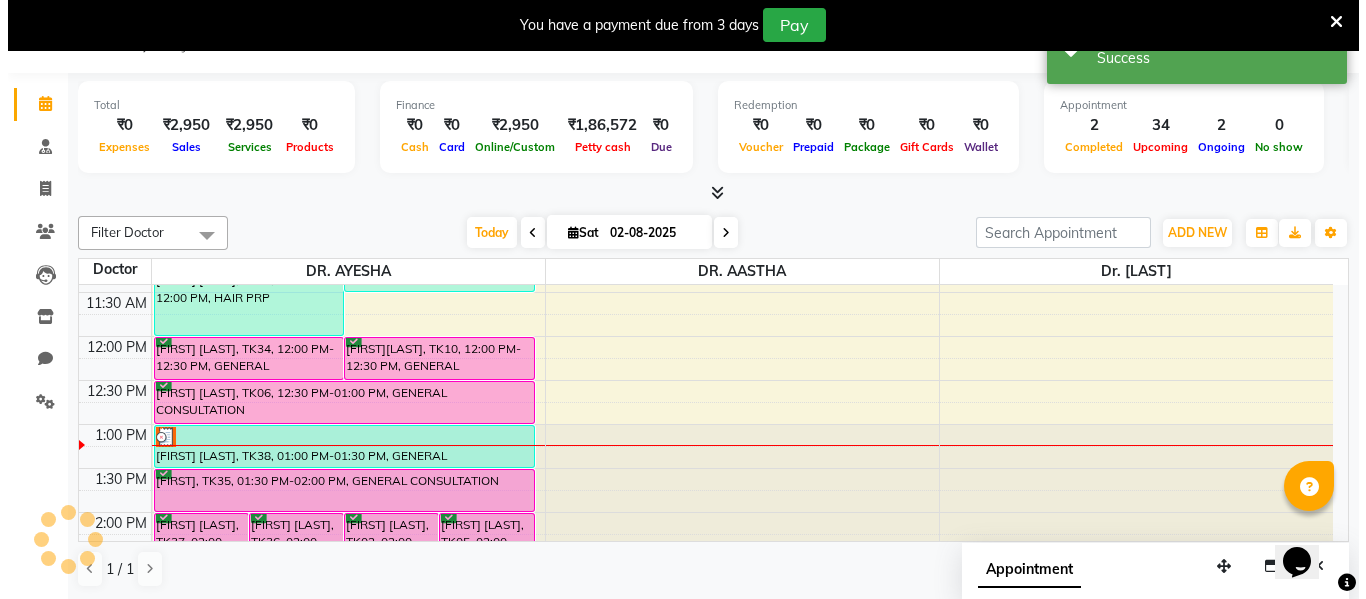 scroll, scrollTop: 0, scrollLeft: 0, axis: both 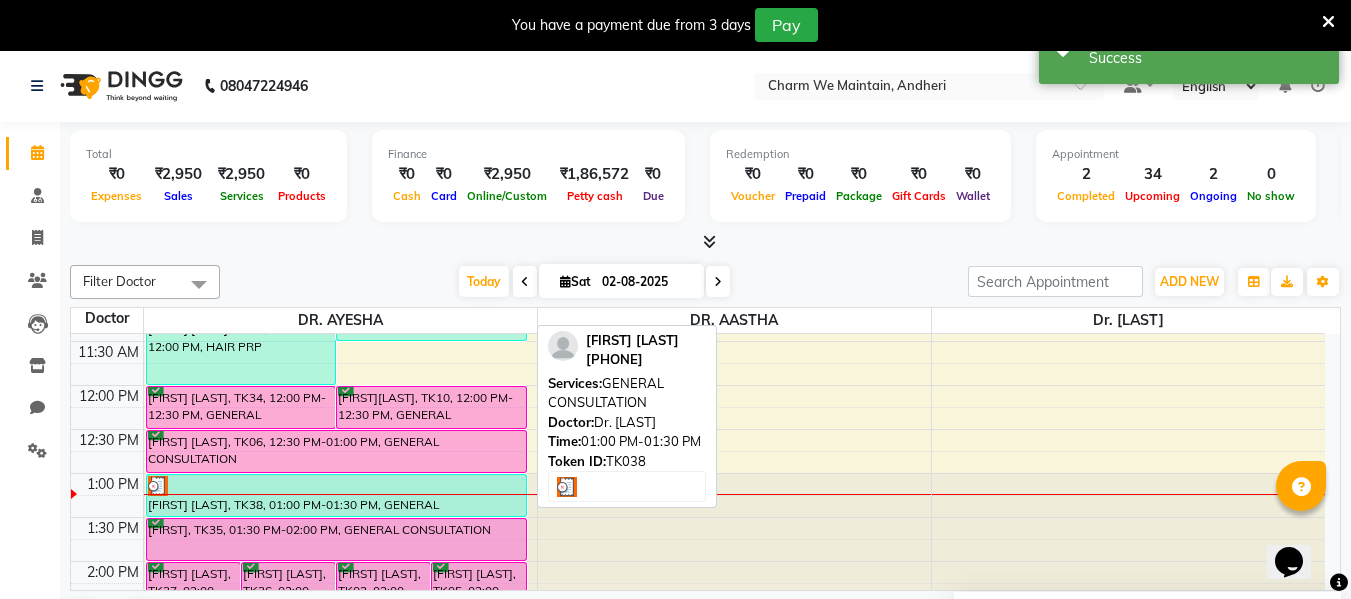 click at bounding box center [336, 486] 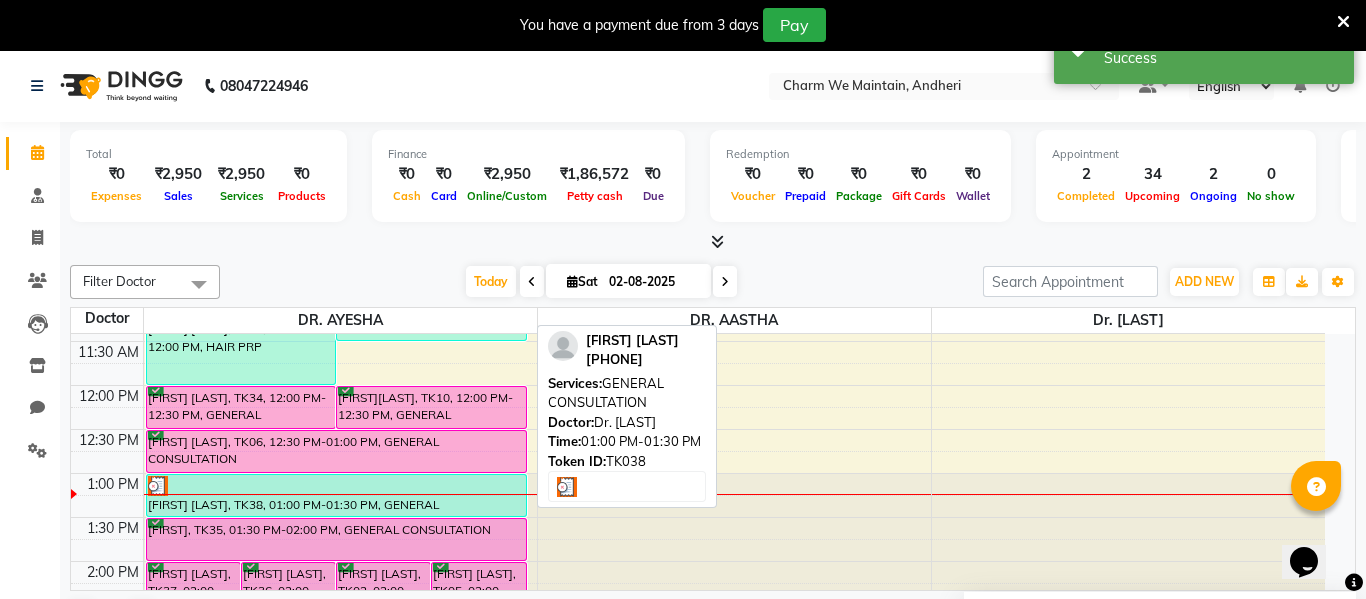 select on "3" 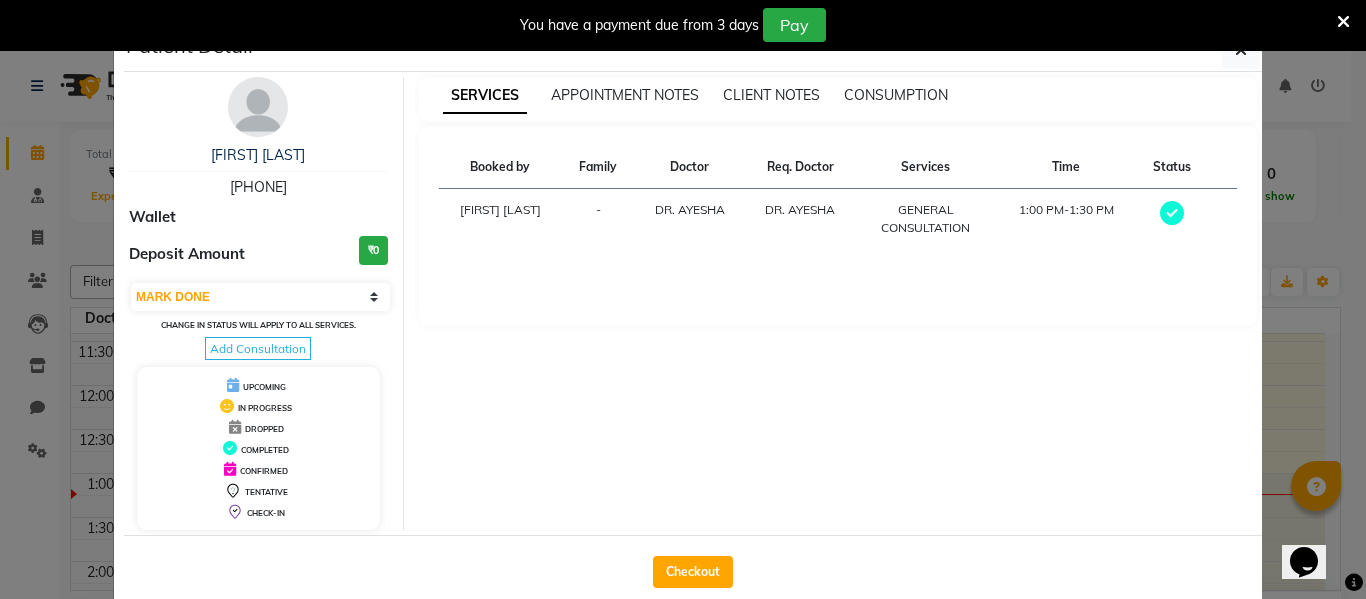 click on "You have a payment due from 3 days   Pay" at bounding box center (683, 25) 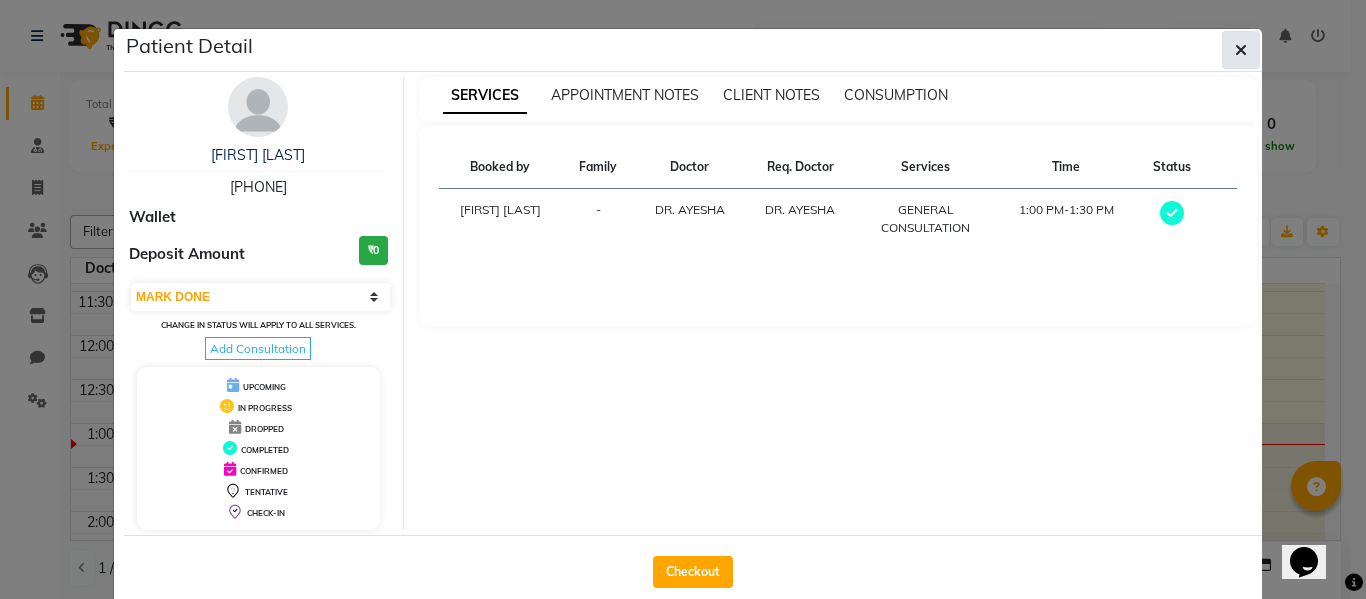 click 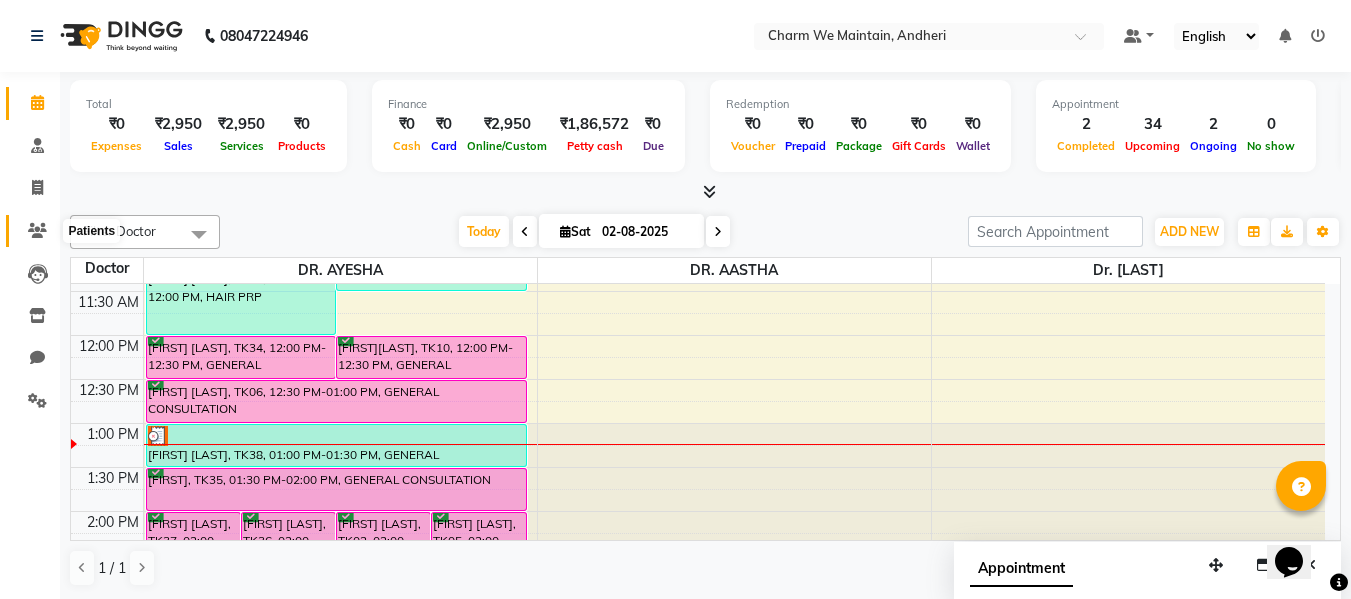 click 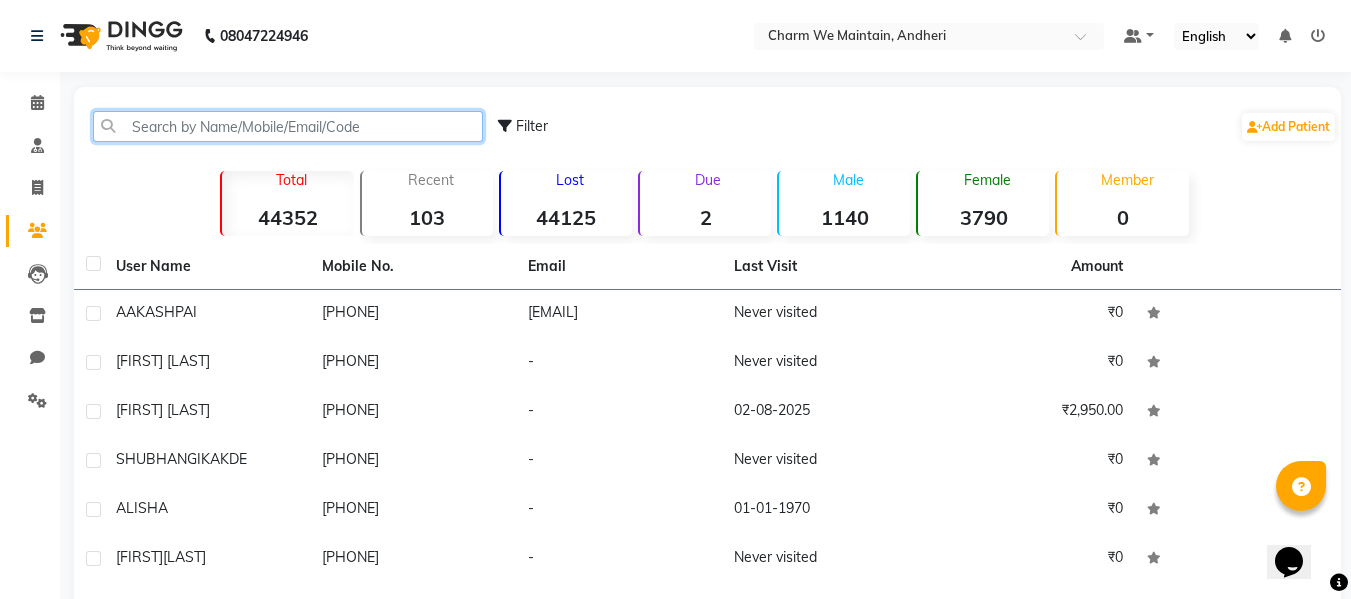 click 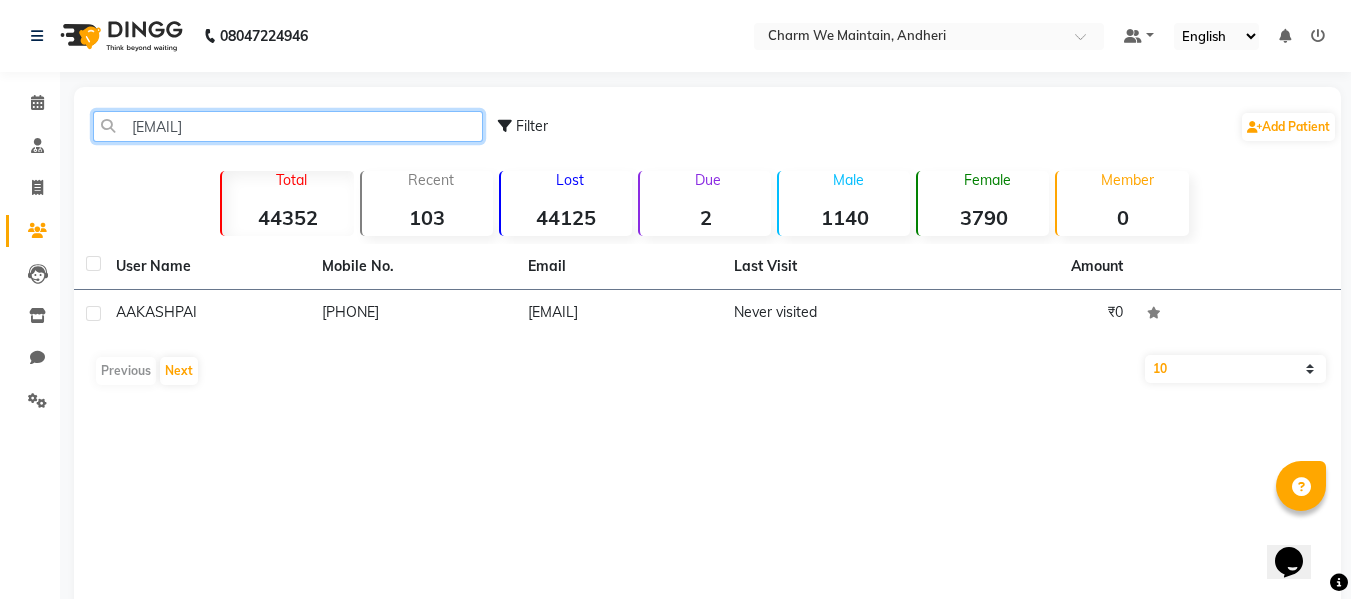 drag, startPoint x: 283, startPoint y: 122, endPoint x: 78, endPoint y: 67, distance: 212.24985 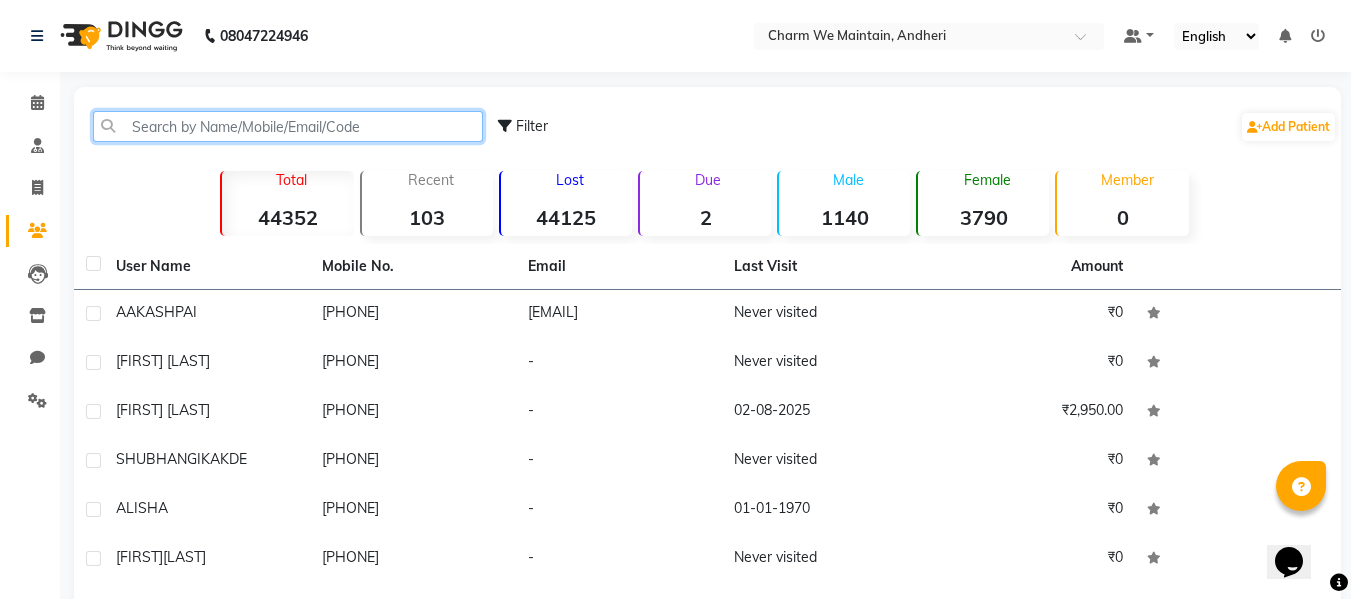 paste on "[PHONE]" 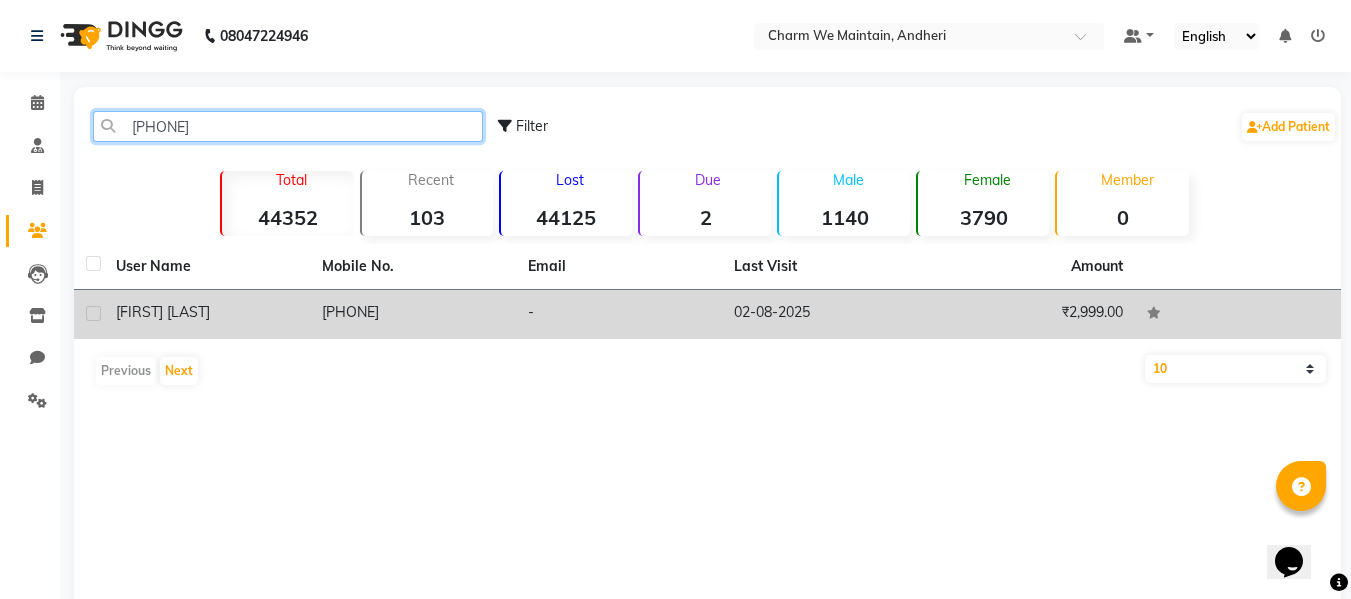 type on "[PHONE]" 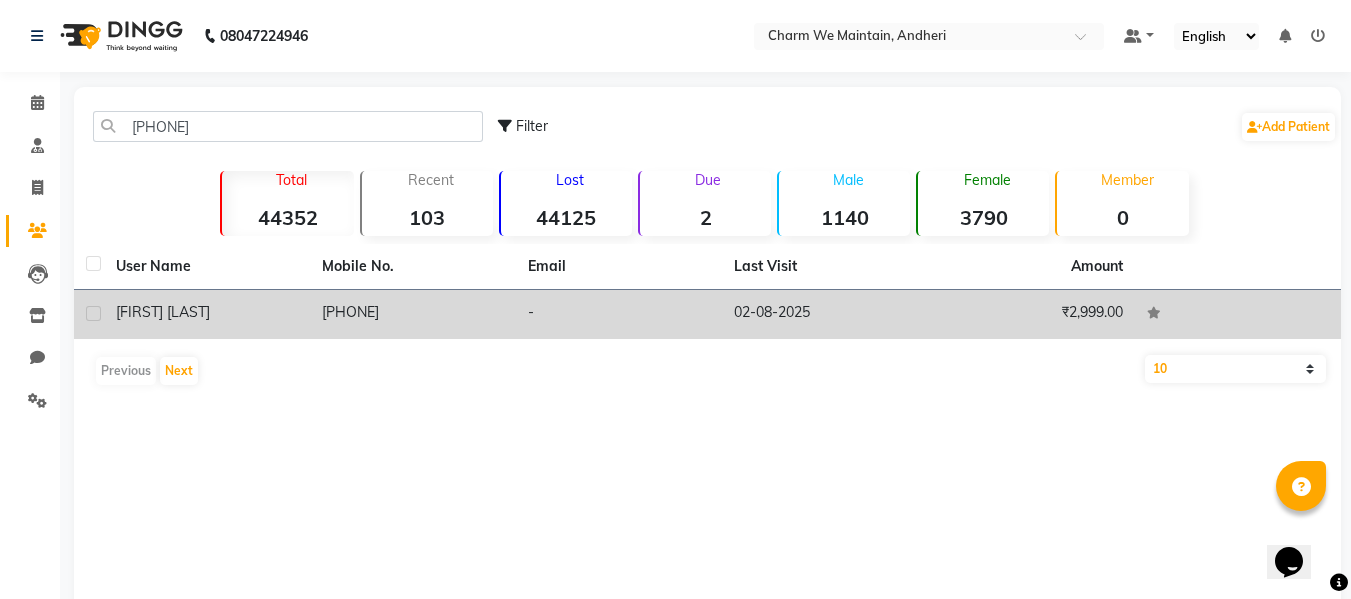 click on "[FIRST] [LAST]" 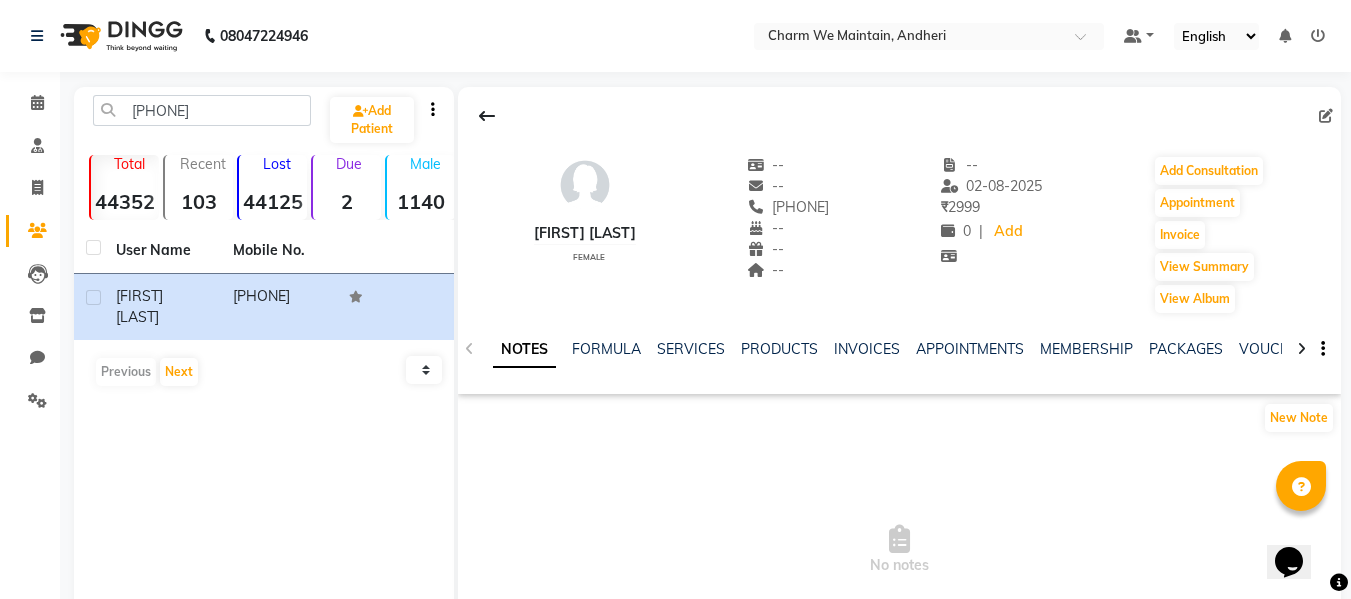 click 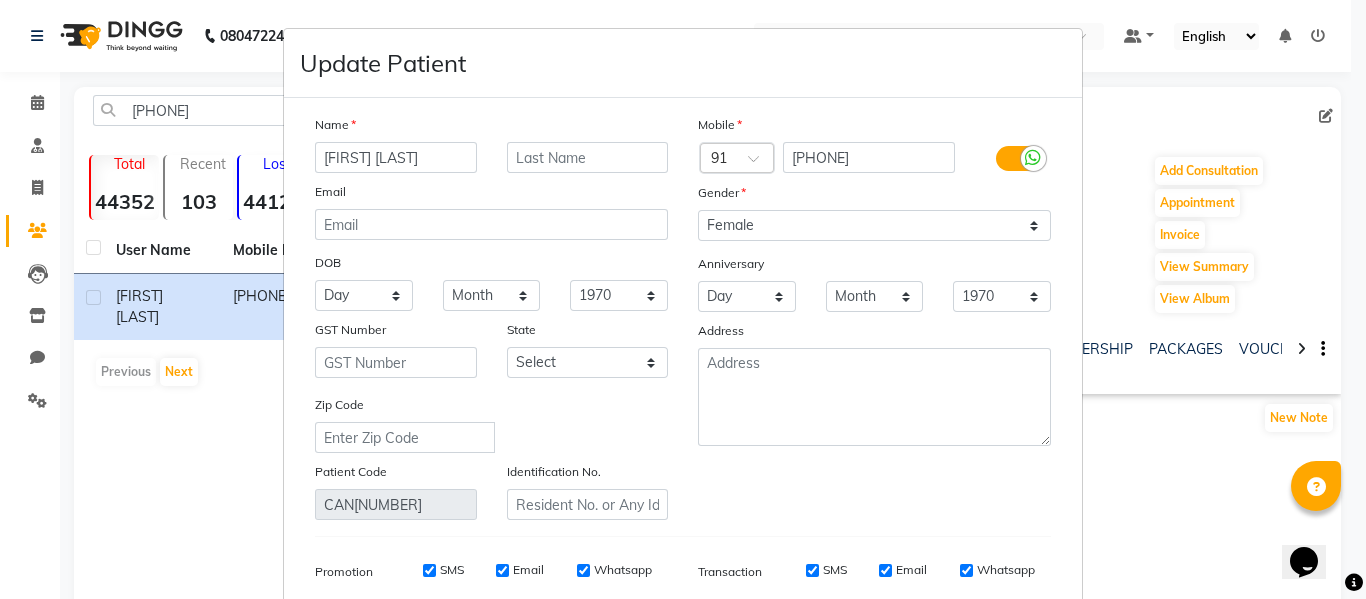 drag, startPoint x: 367, startPoint y: 154, endPoint x: 313, endPoint y: 164, distance: 54.91812 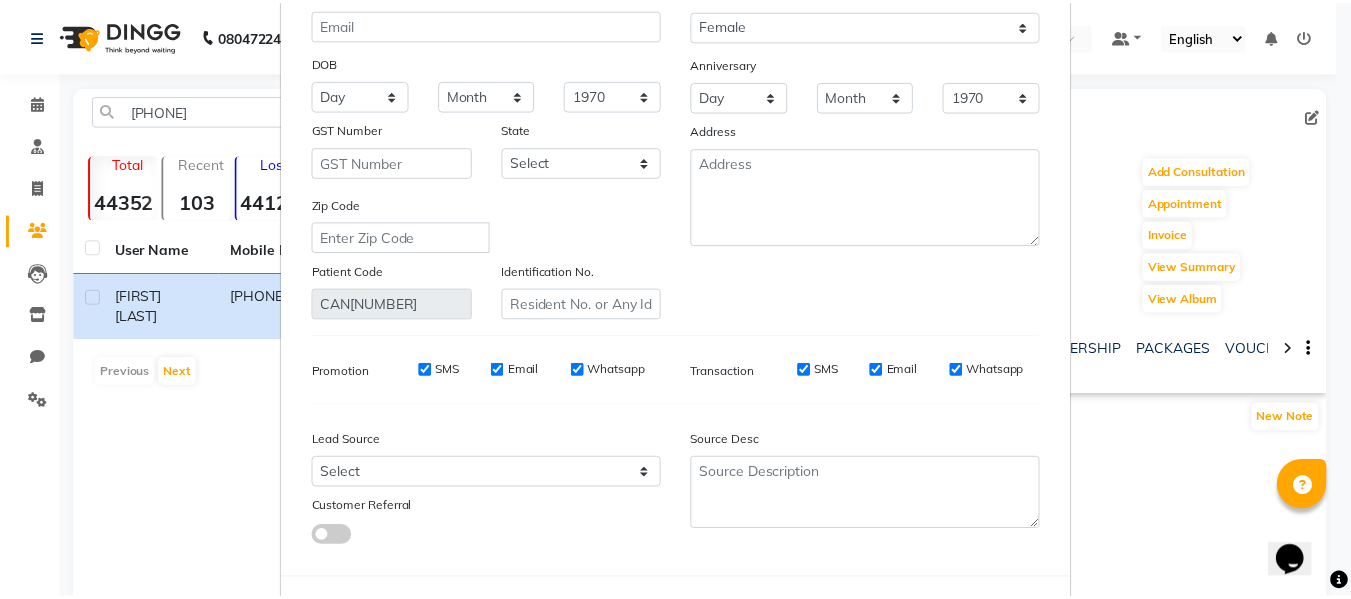 scroll, scrollTop: 288, scrollLeft: 0, axis: vertical 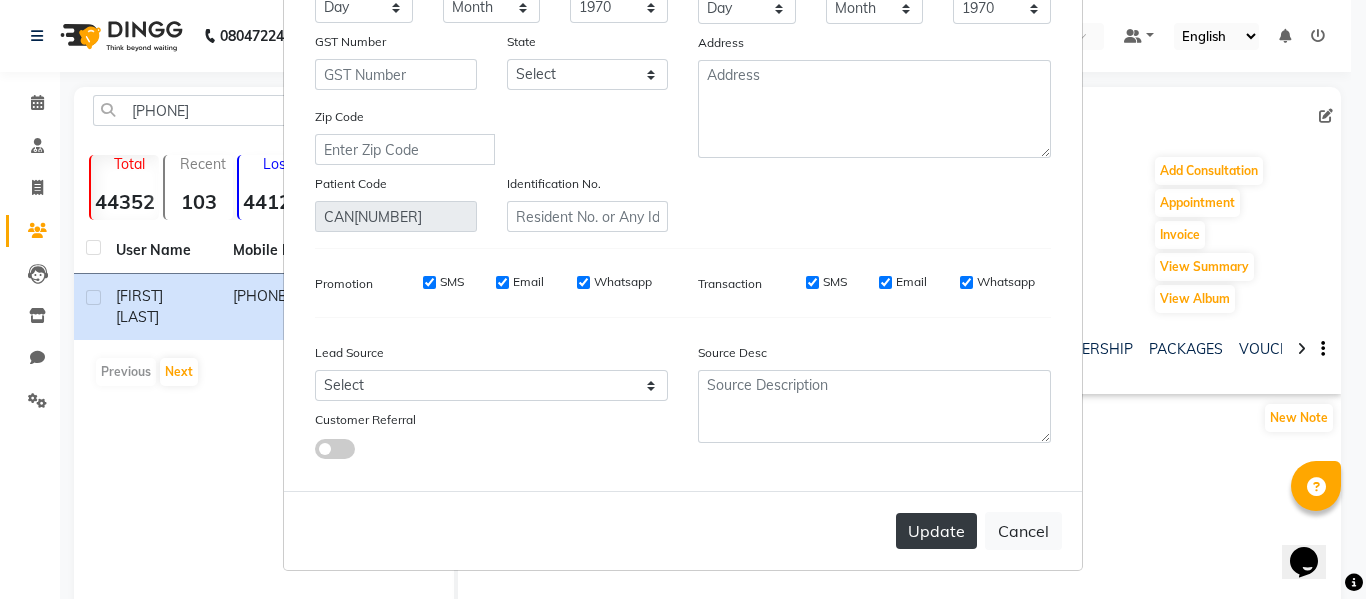 type on "[FIRST] [LAST]" 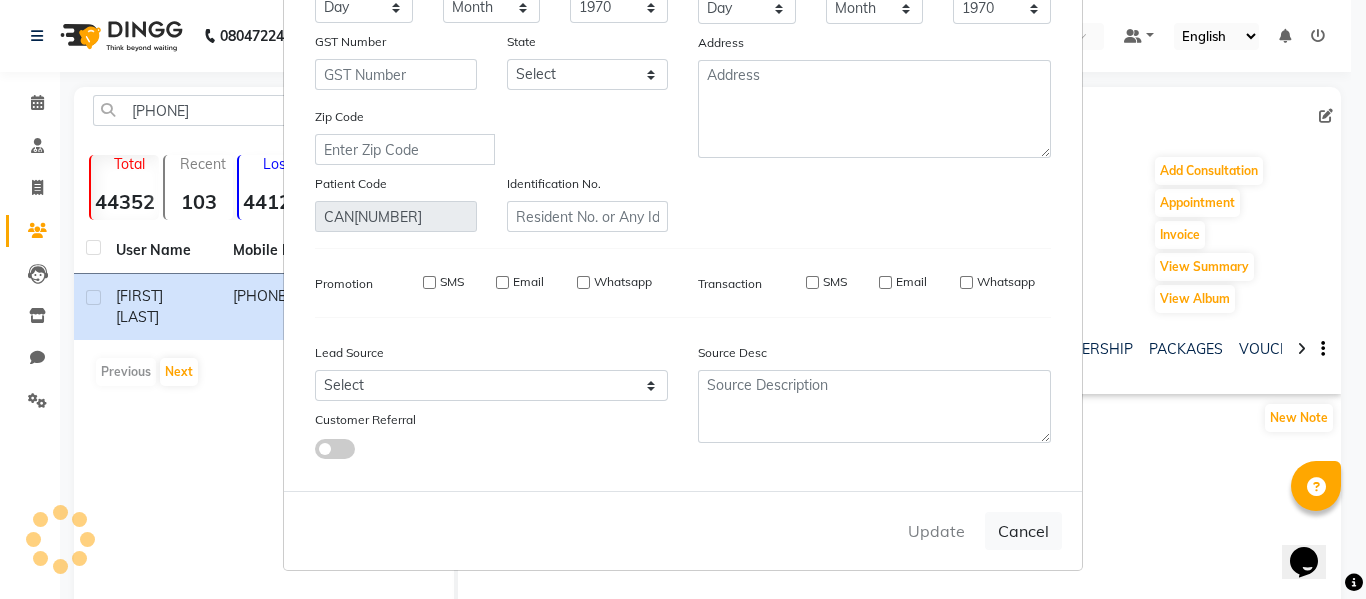 type 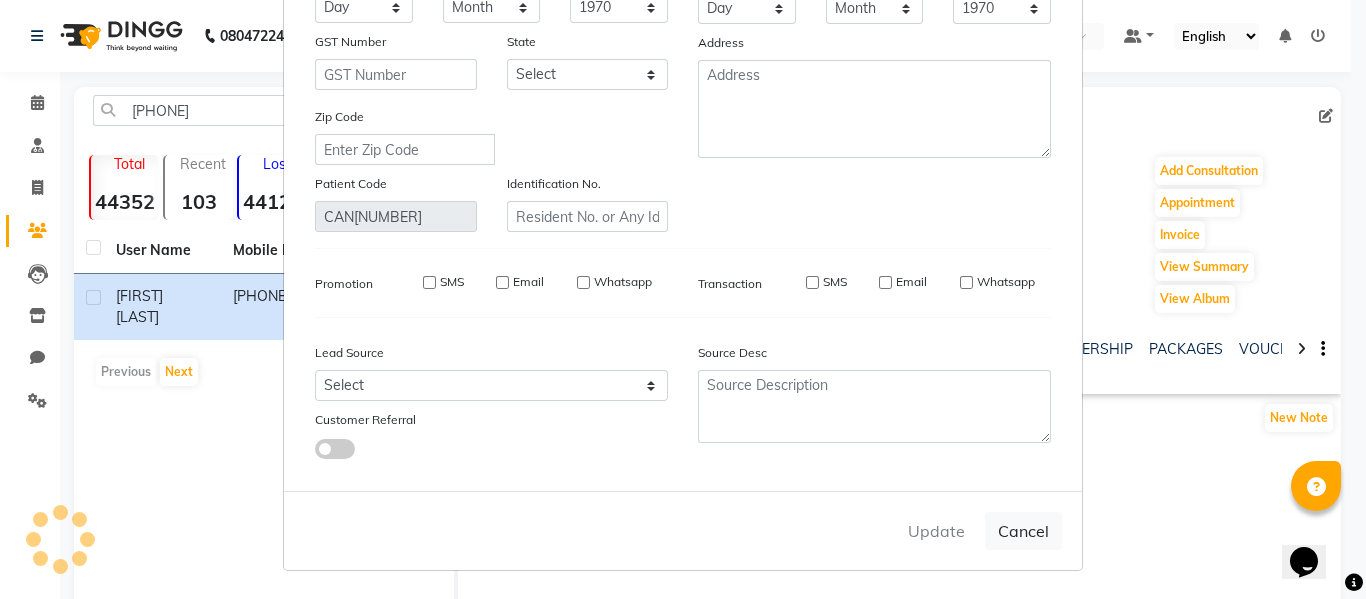 select 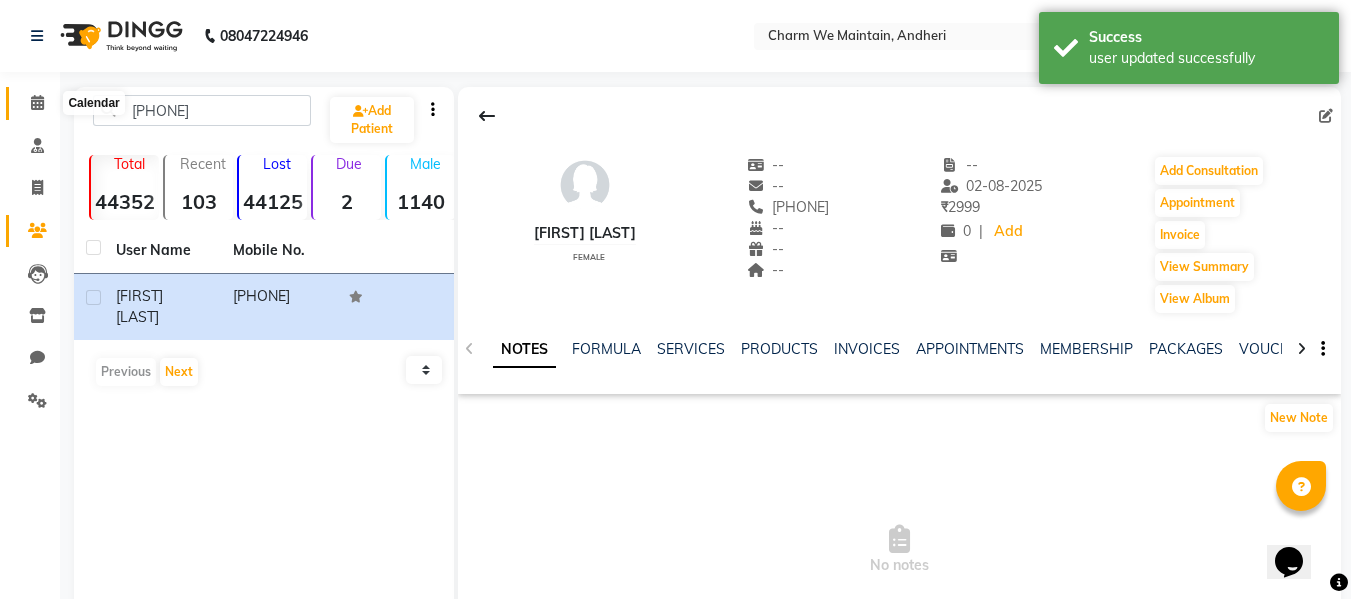 click 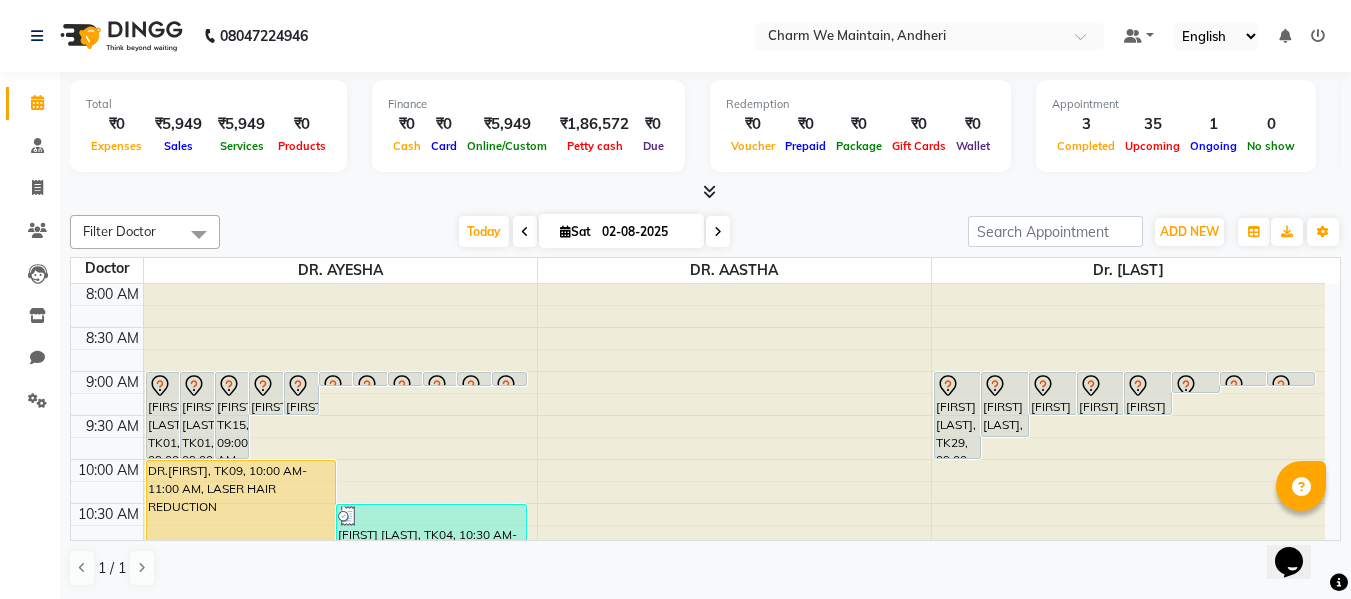 scroll, scrollTop: 1, scrollLeft: 0, axis: vertical 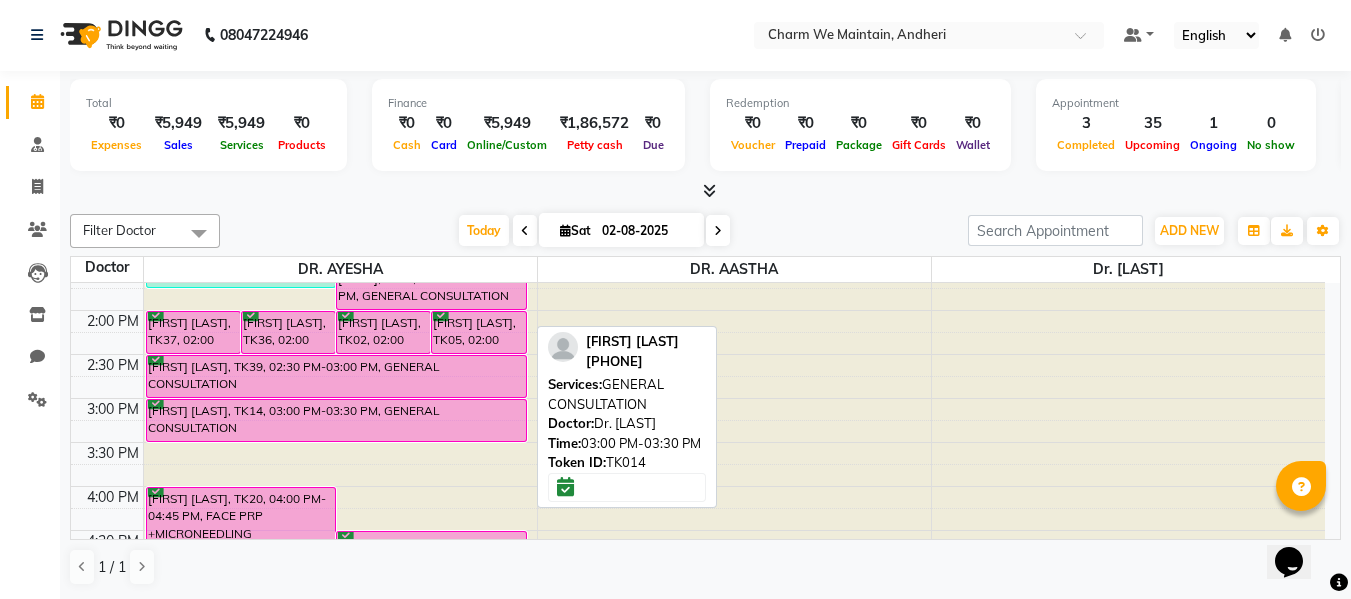click on "[FIRST] [LAST], TK14, 03:00 PM-03:30 PM, GENERAL CONSULTATION" at bounding box center (336, 420) 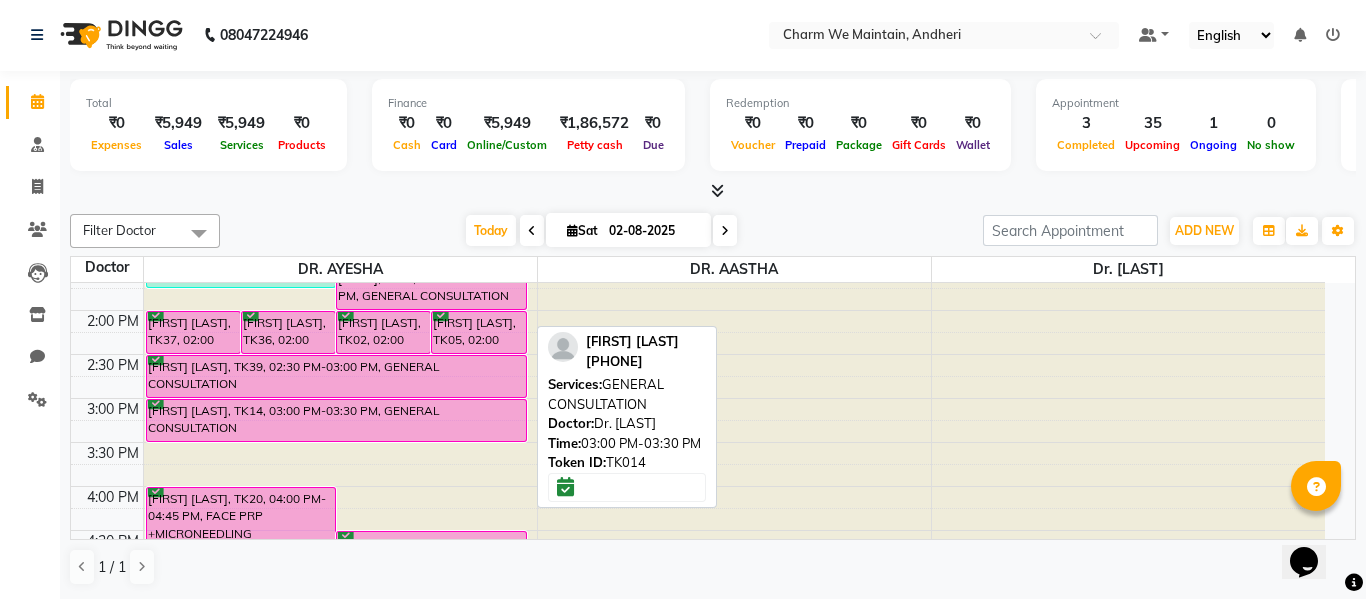 select on "6" 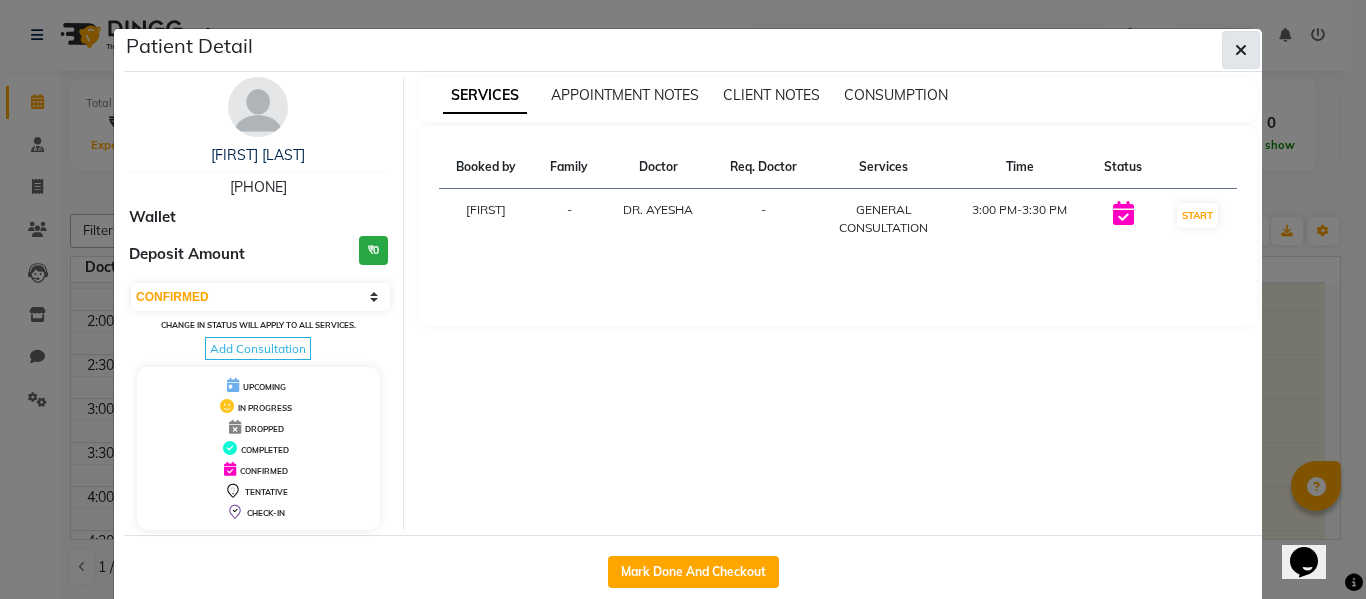 click 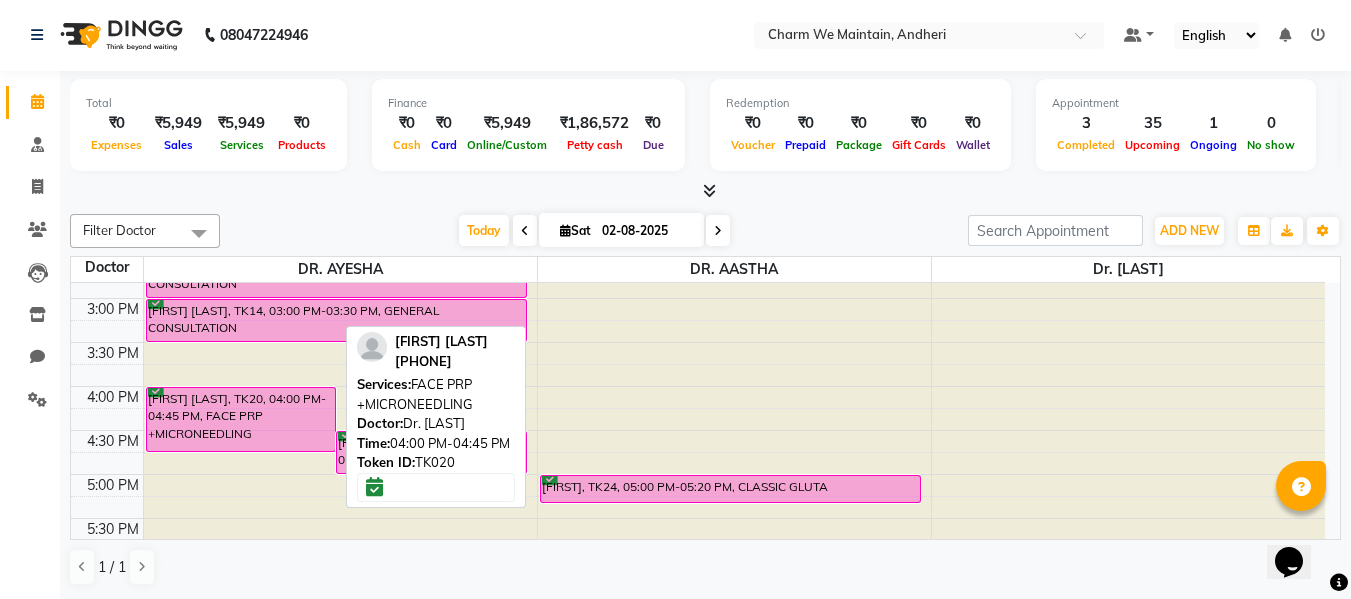 scroll, scrollTop: 700, scrollLeft: 0, axis: vertical 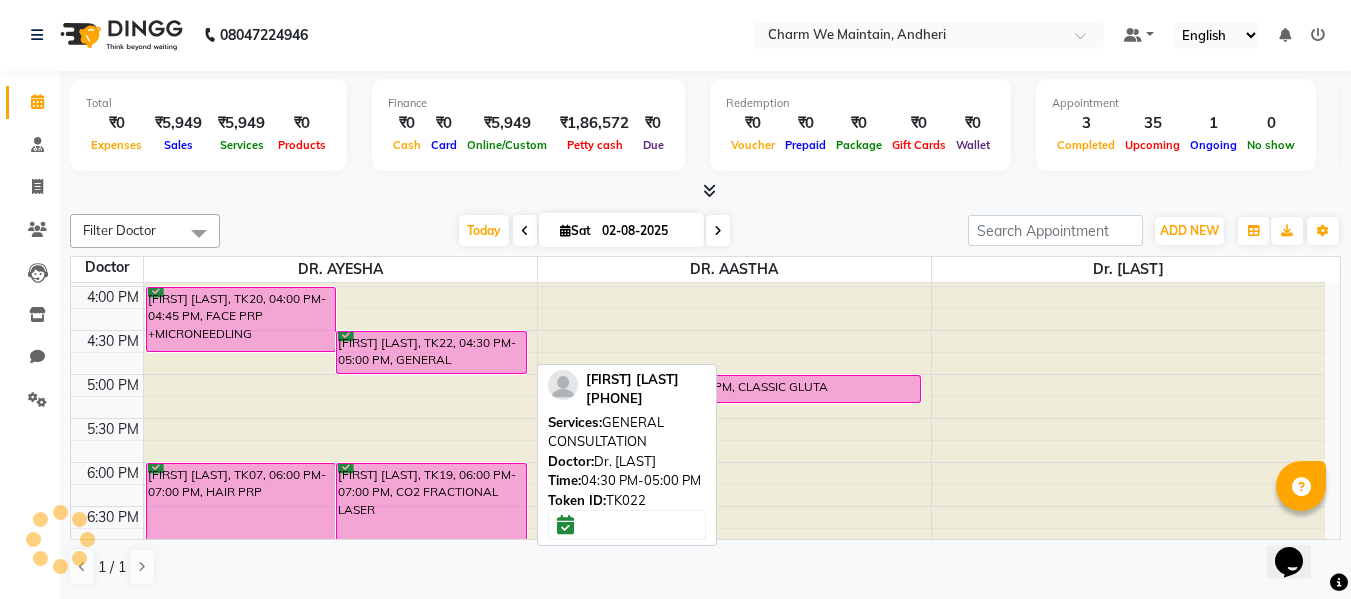 click on "[FIRST] [LAST], TK22, 04:30 PM-05:00 PM, GENERAL CONSULTATION" at bounding box center (431, 352) 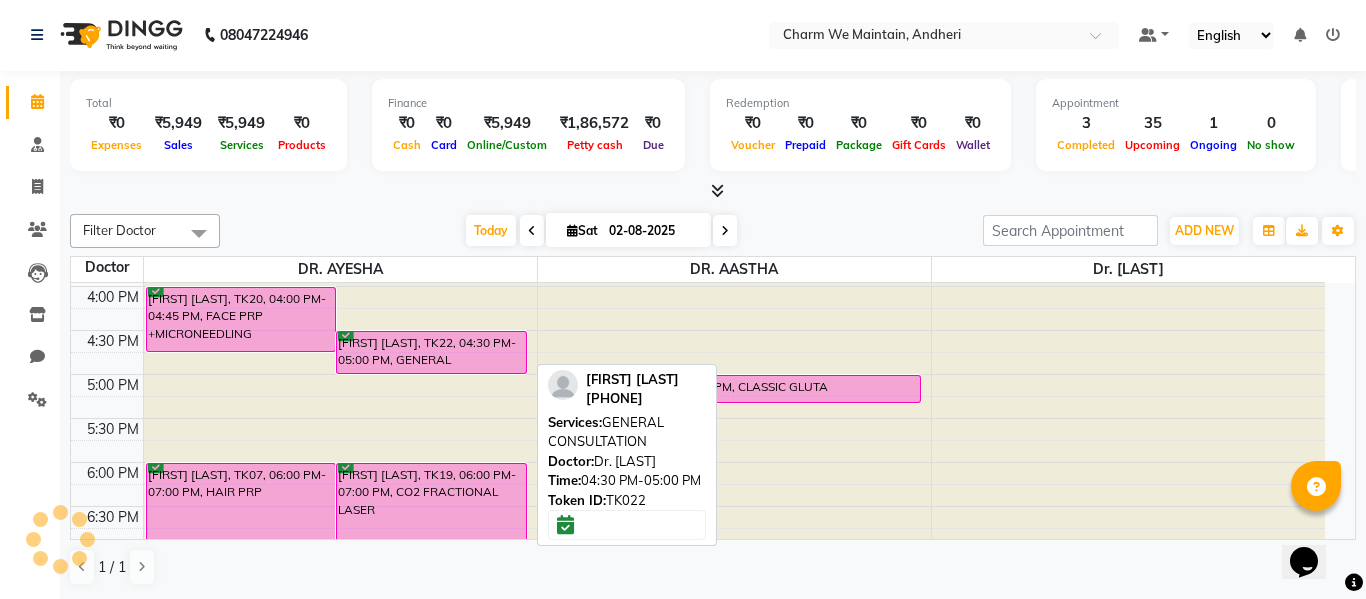 select on "6" 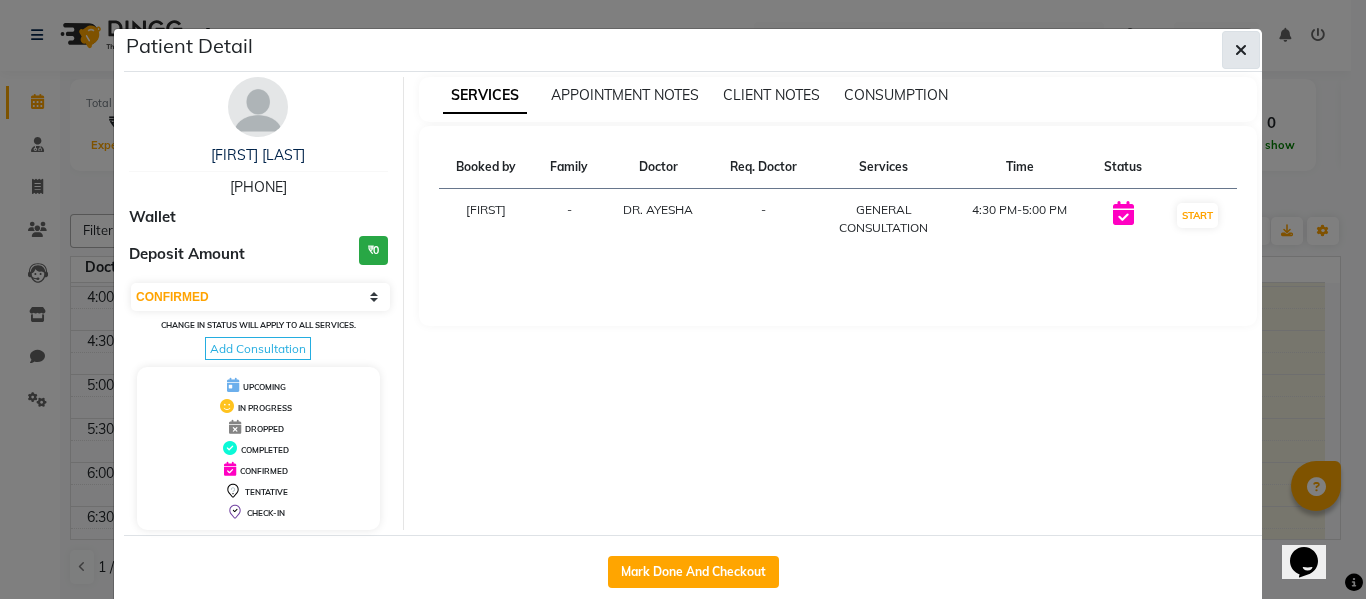click 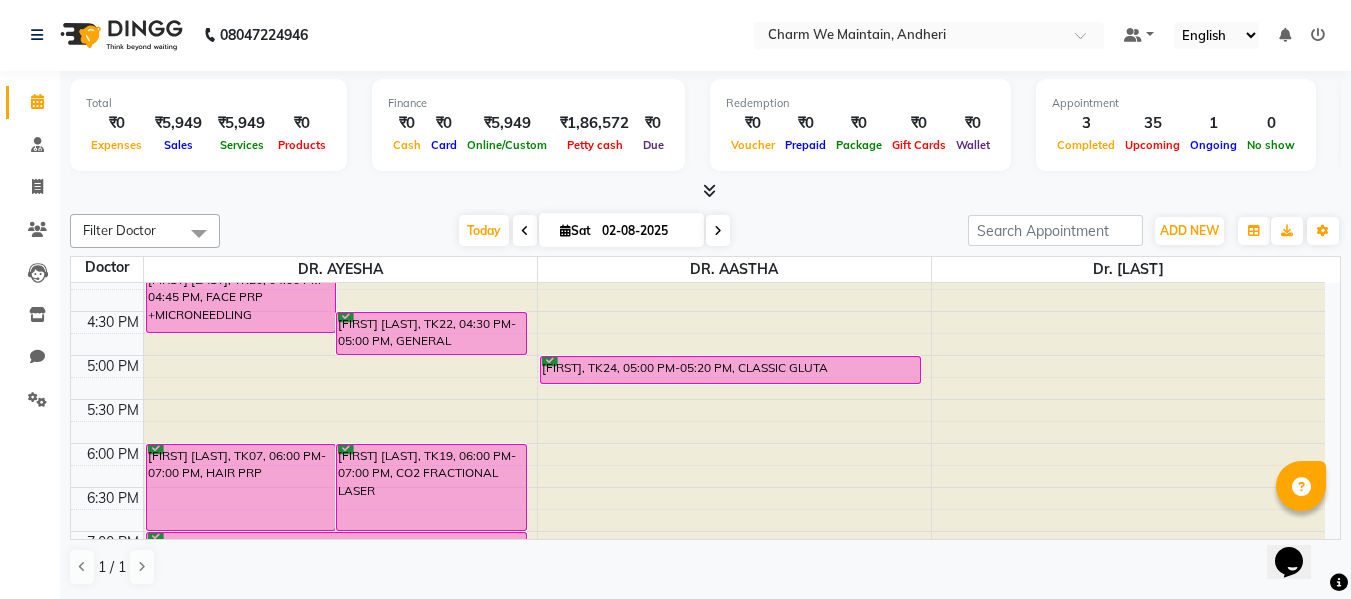 scroll, scrollTop: 663, scrollLeft: 0, axis: vertical 